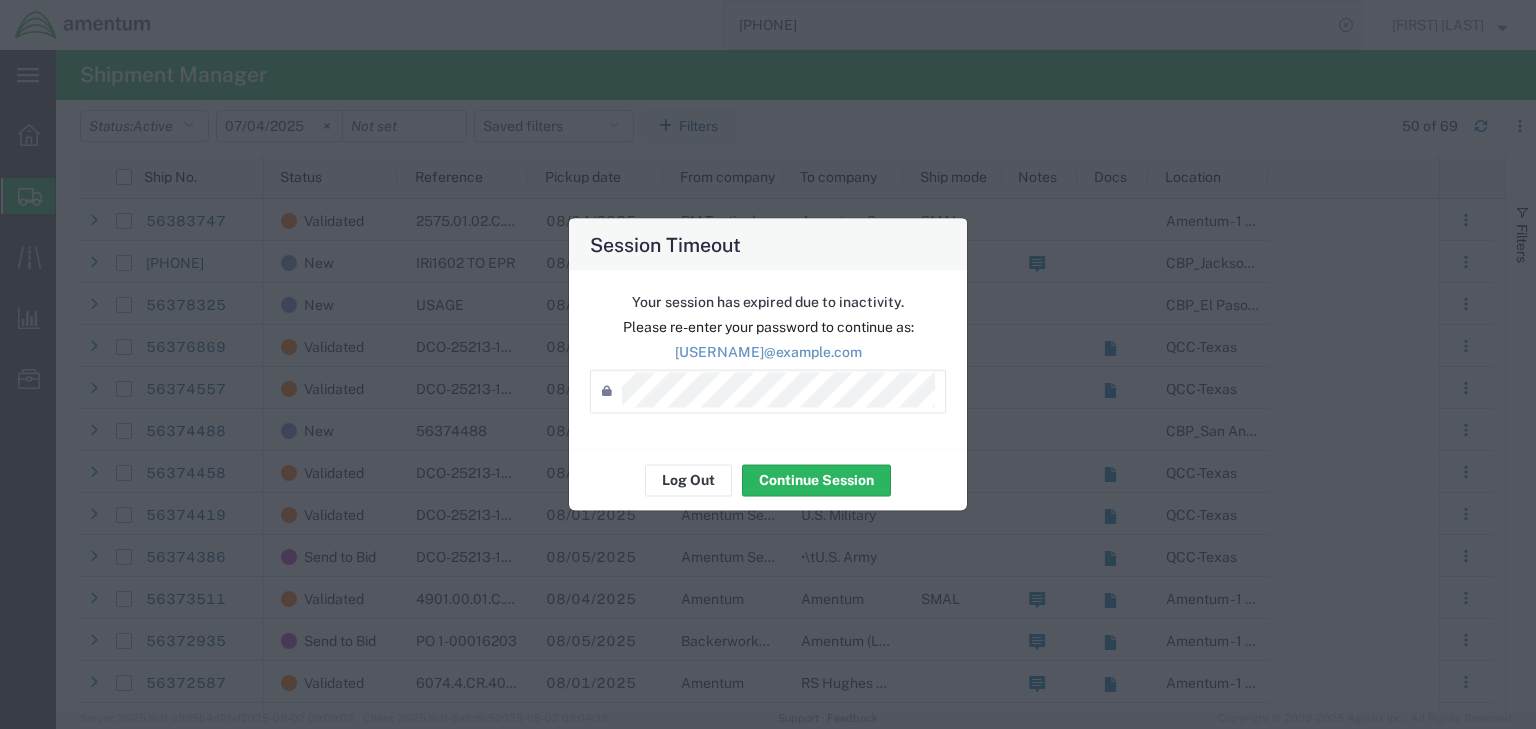 scroll, scrollTop: 0, scrollLeft: 0, axis: both 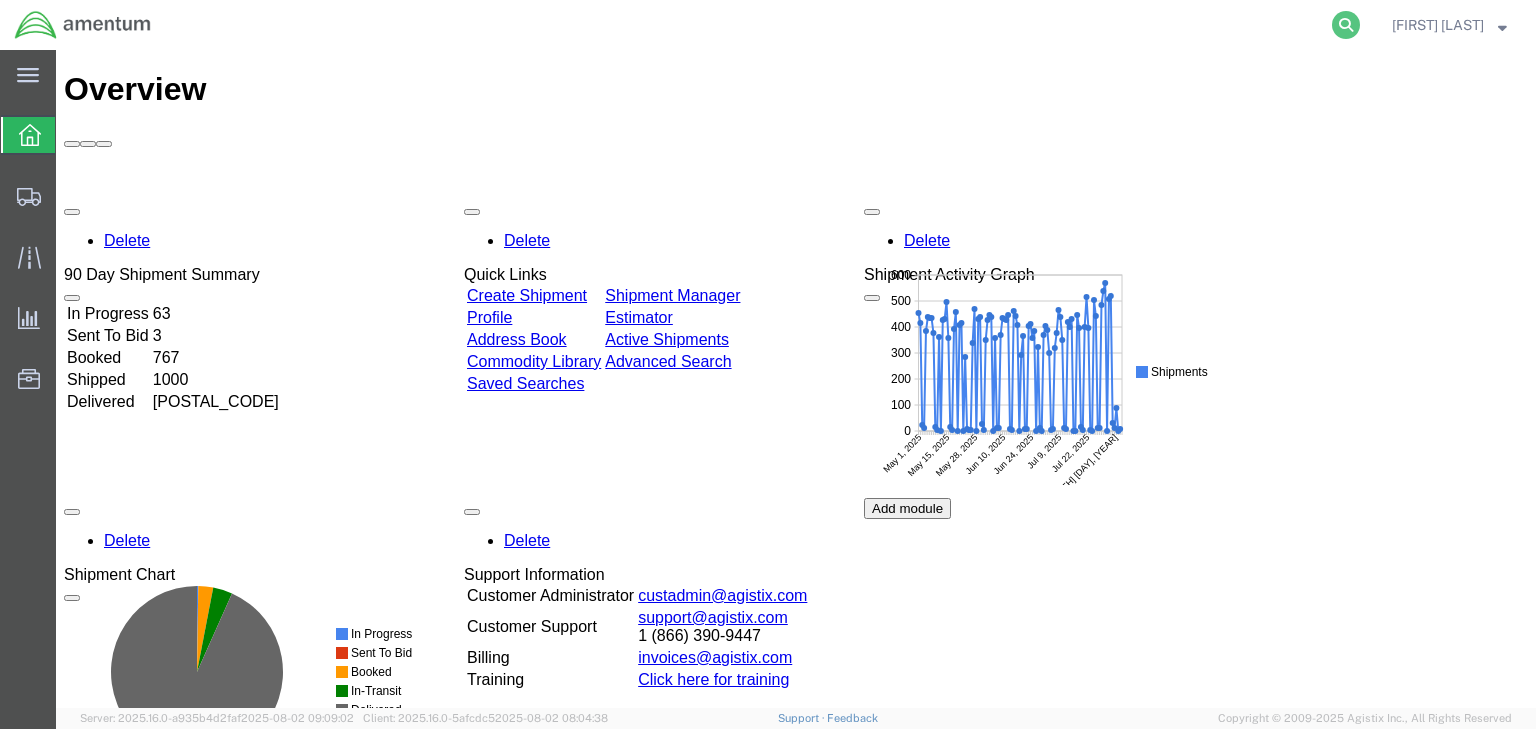 click 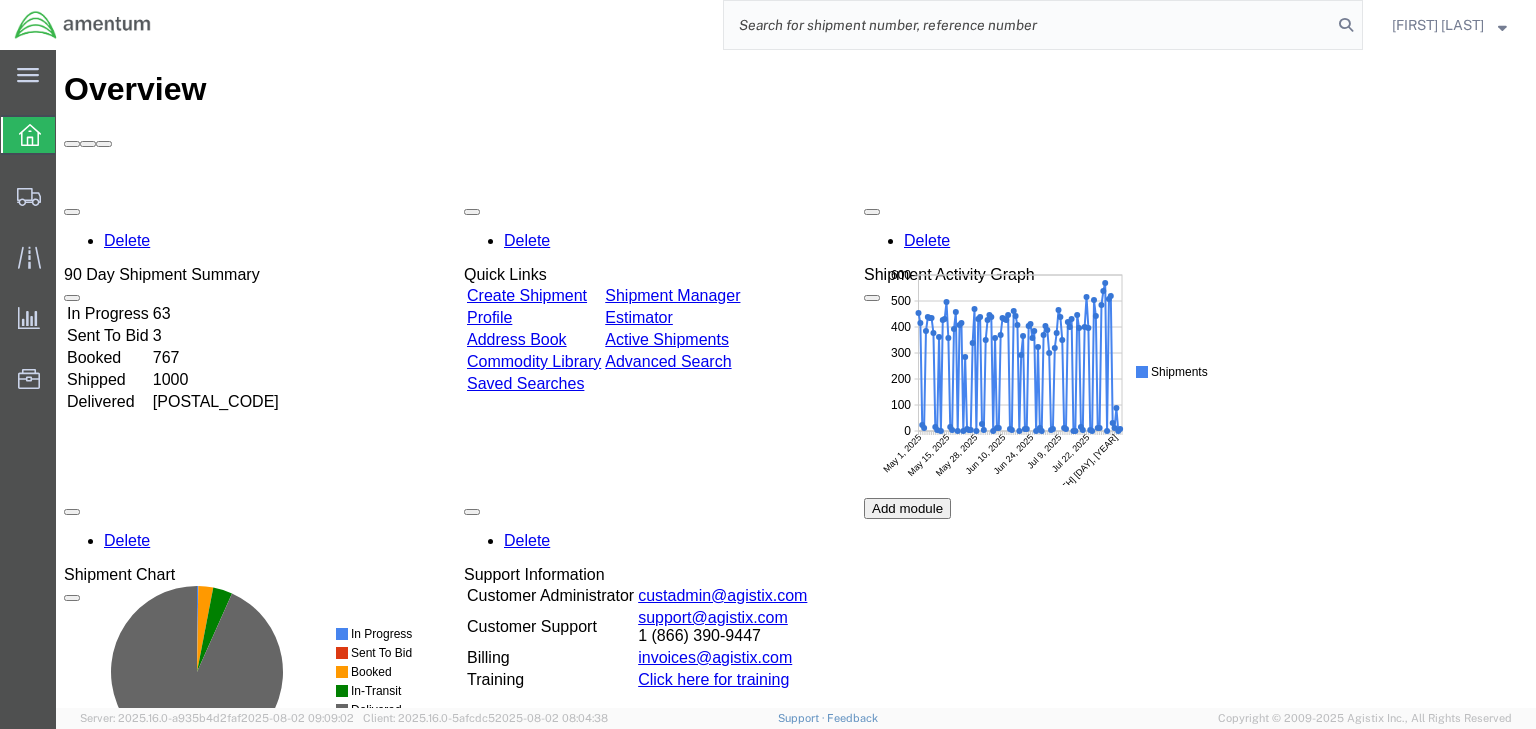 click 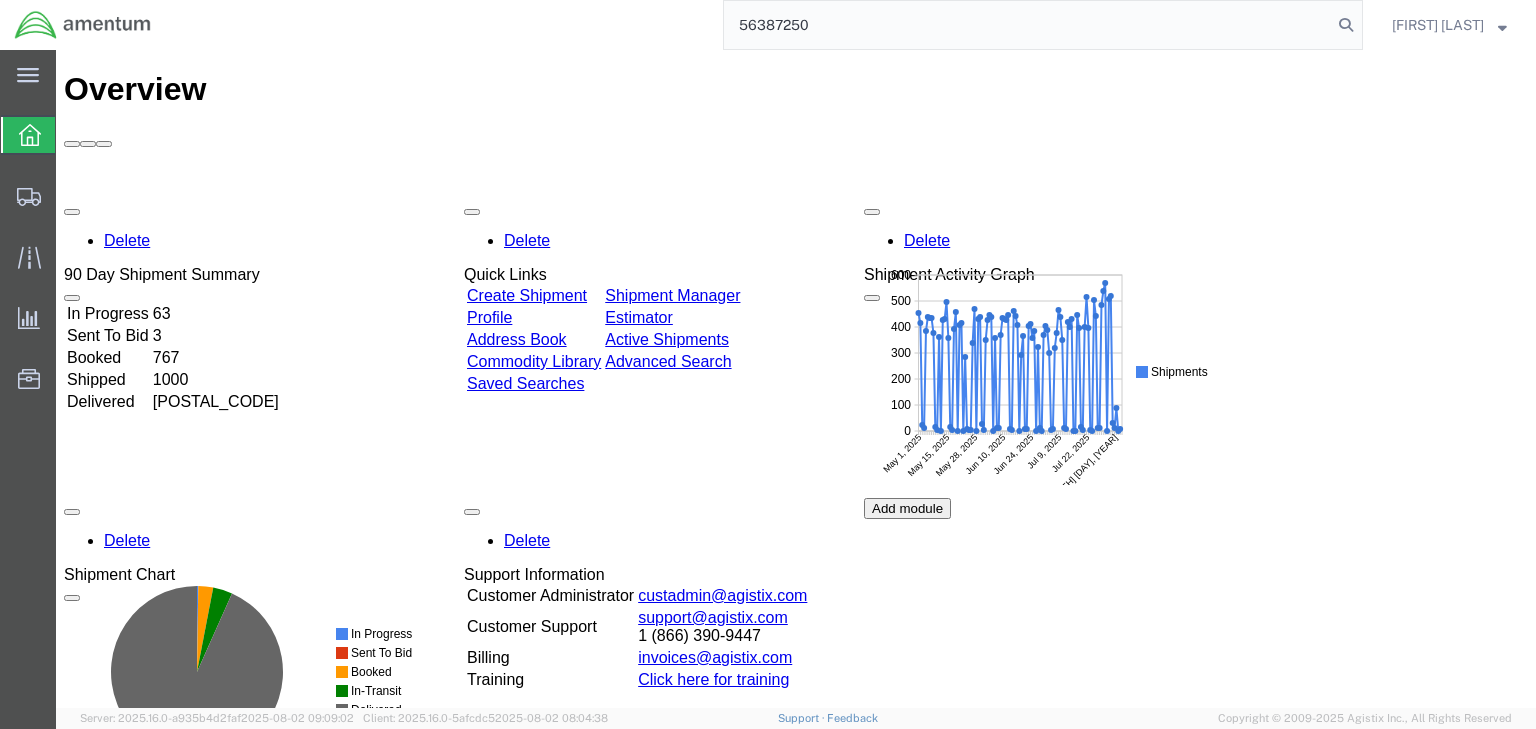 type on "56387250" 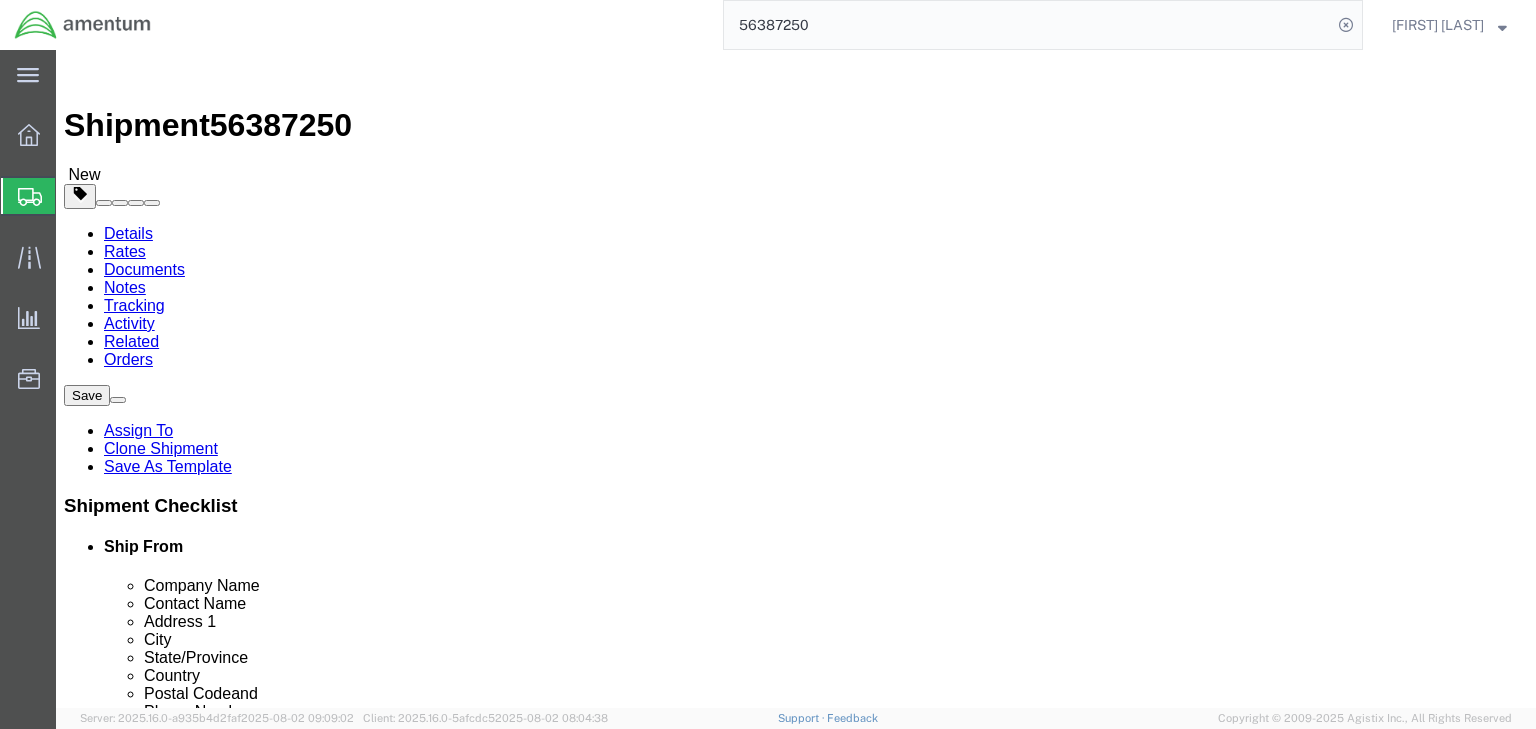 select on "42668" 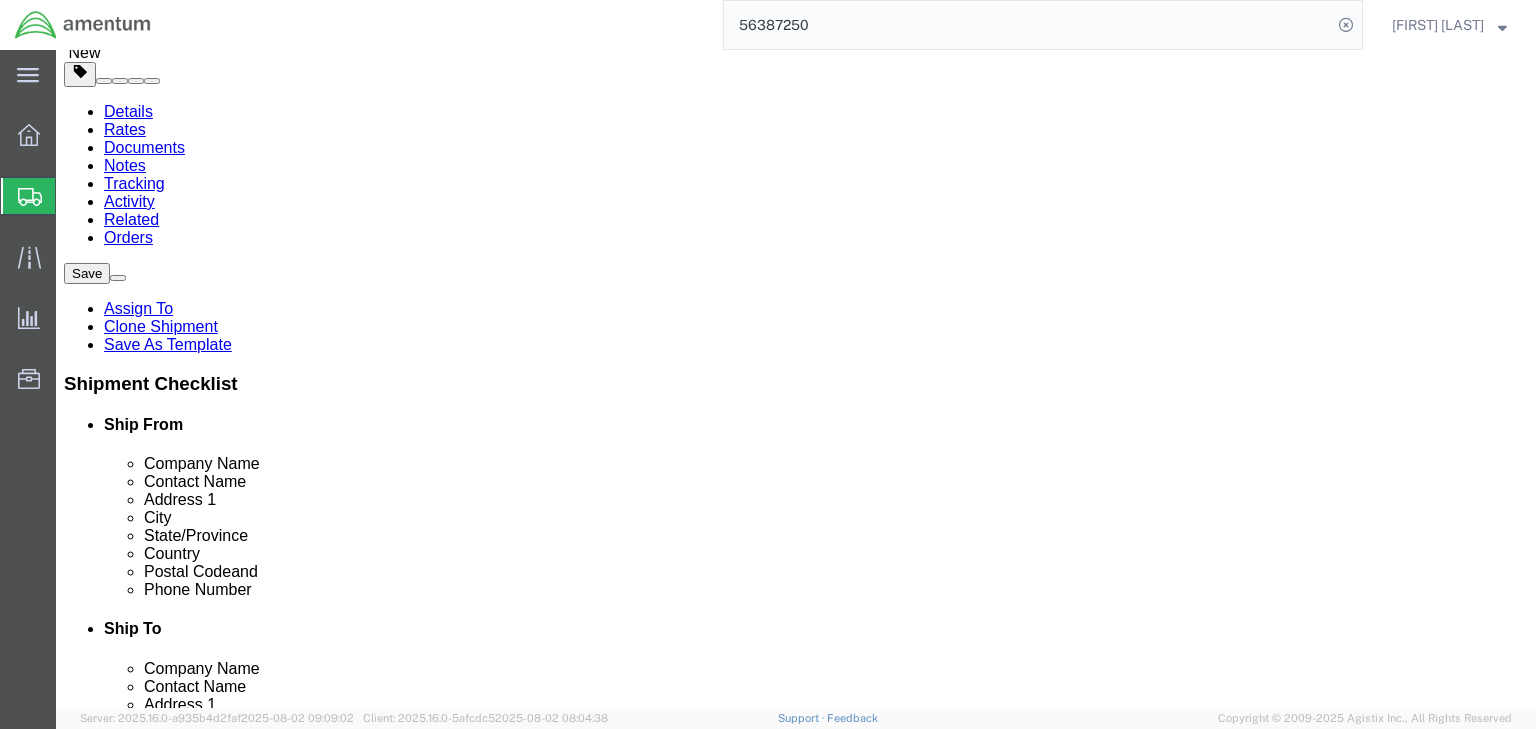 scroll, scrollTop: 202, scrollLeft: 0, axis: vertical 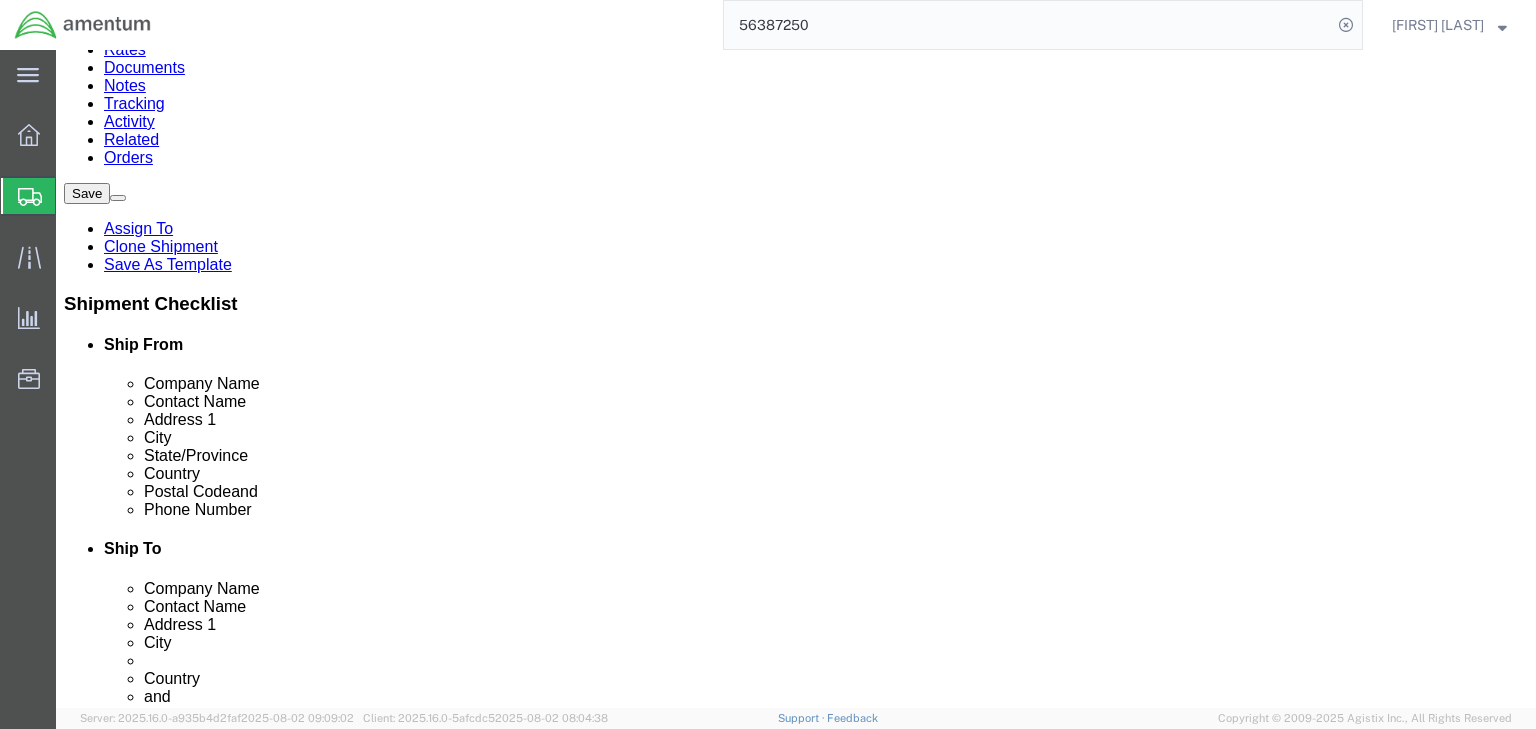 click on "1.00 Each" 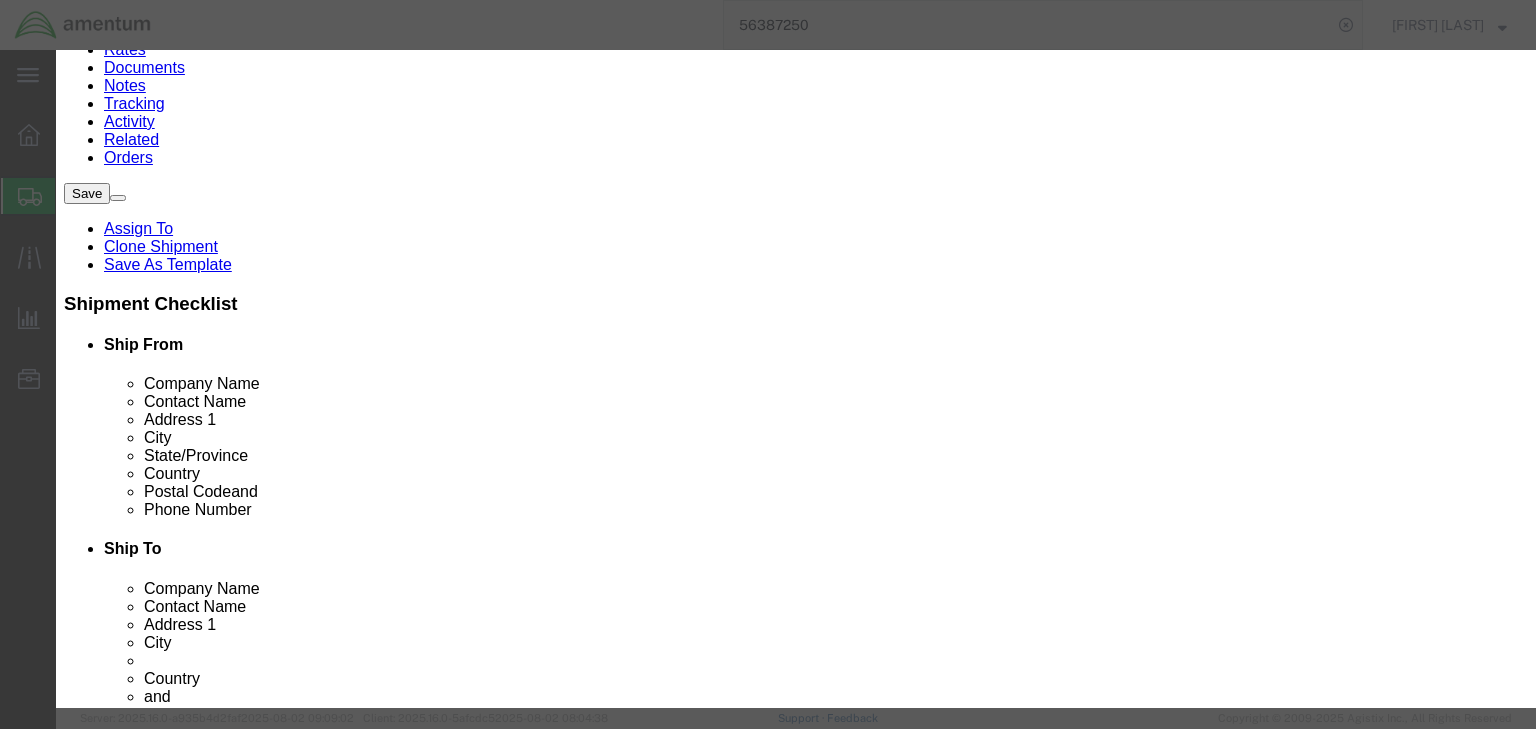scroll, scrollTop: 60, scrollLeft: 0, axis: vertical 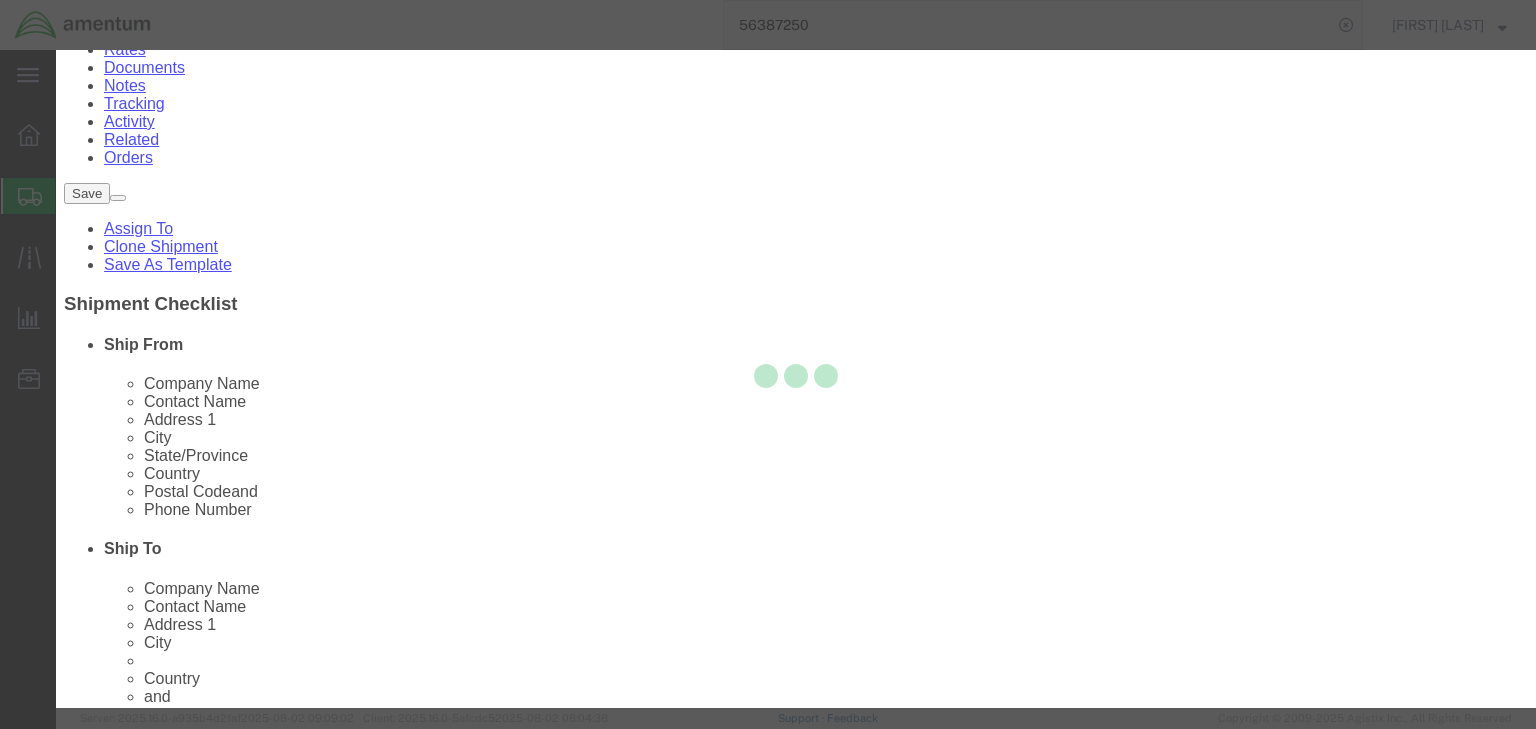 type on "8206000000" 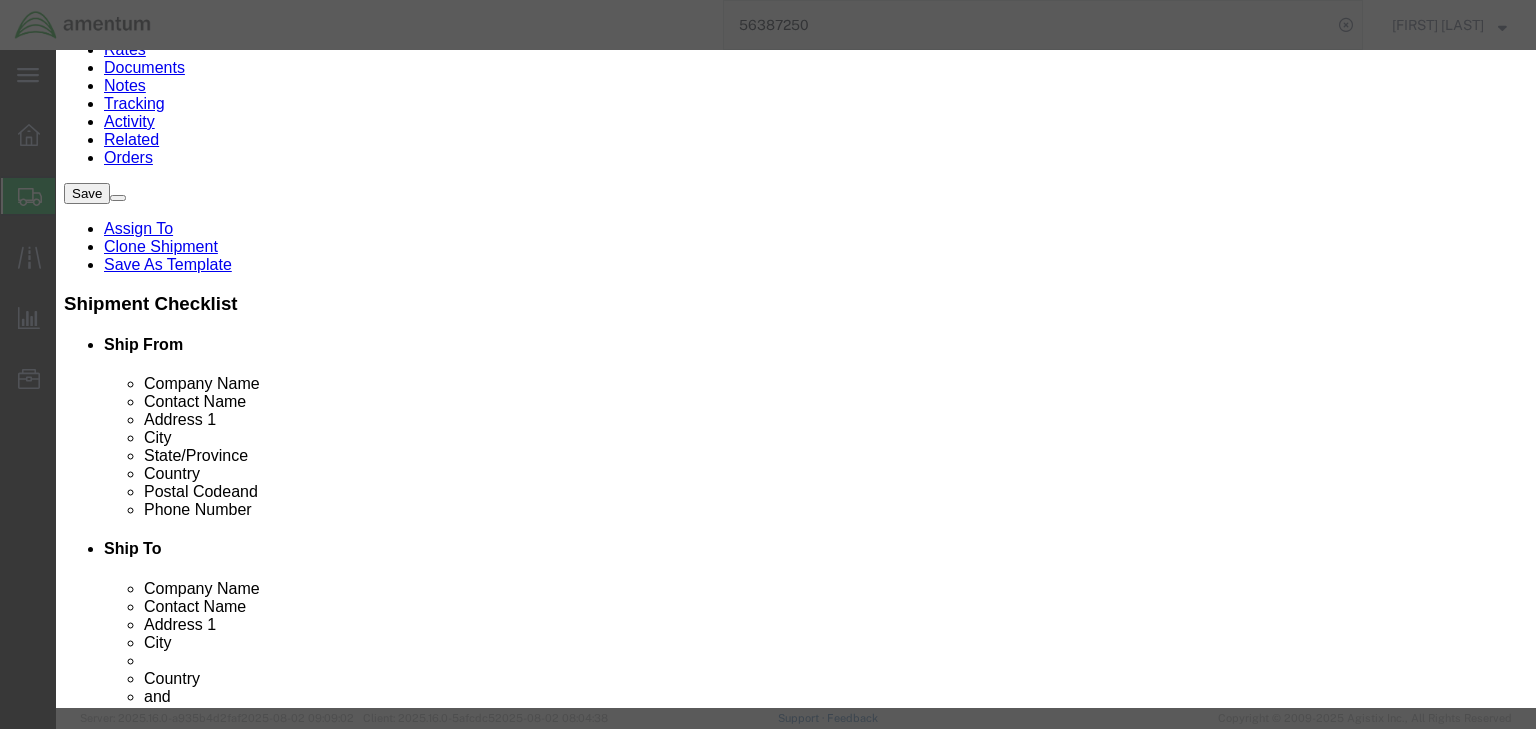 click 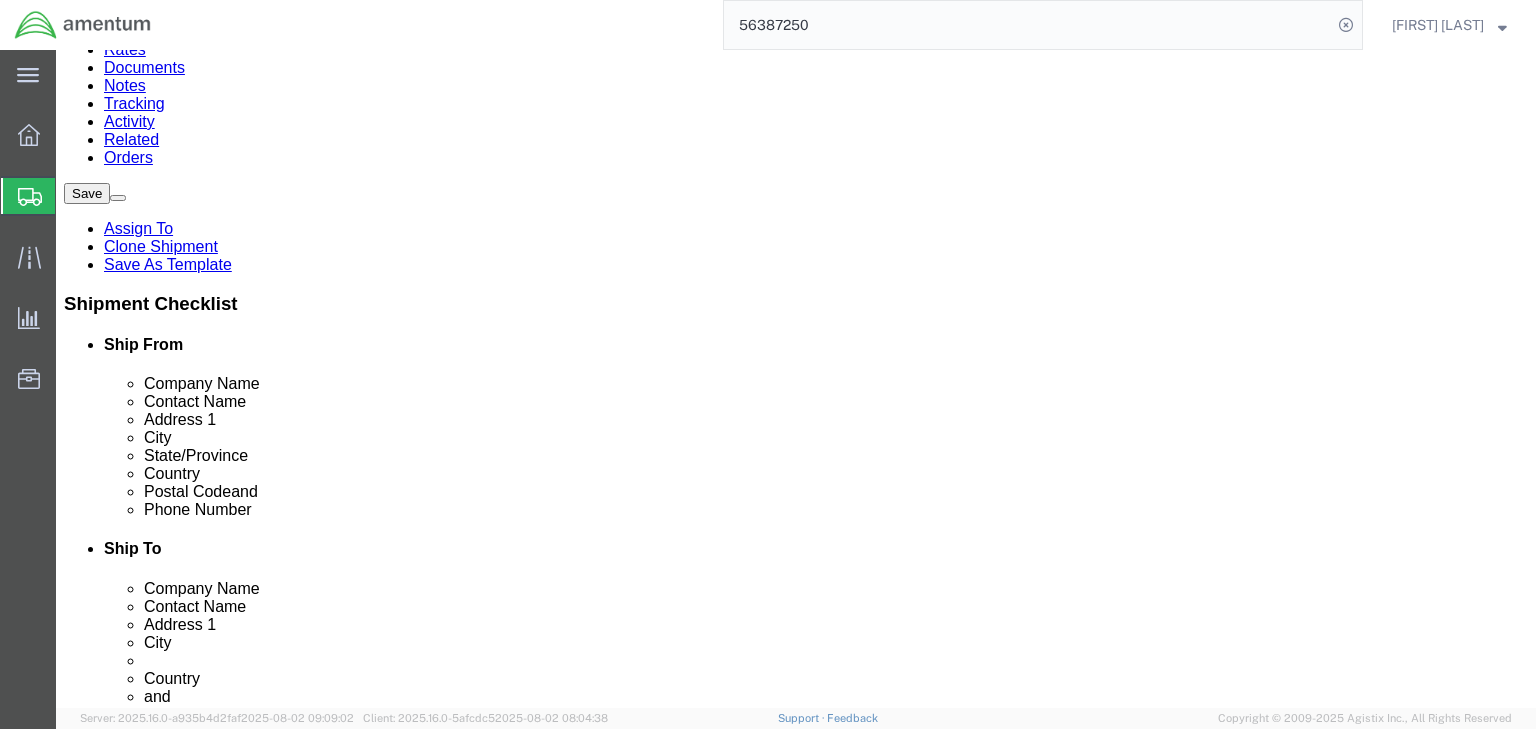 scroll, scrollTop: 0, scrollLeft: 0, axis: both 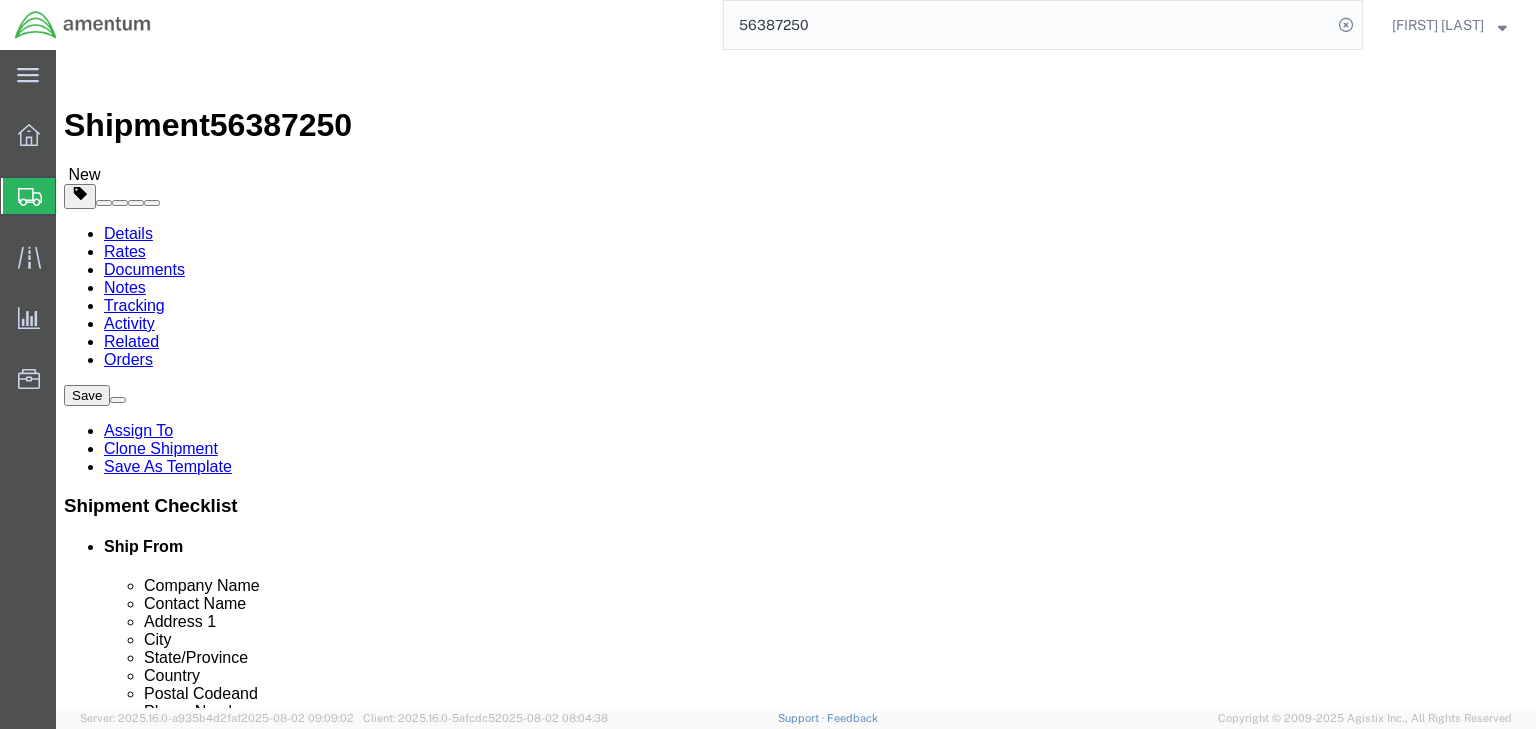 click 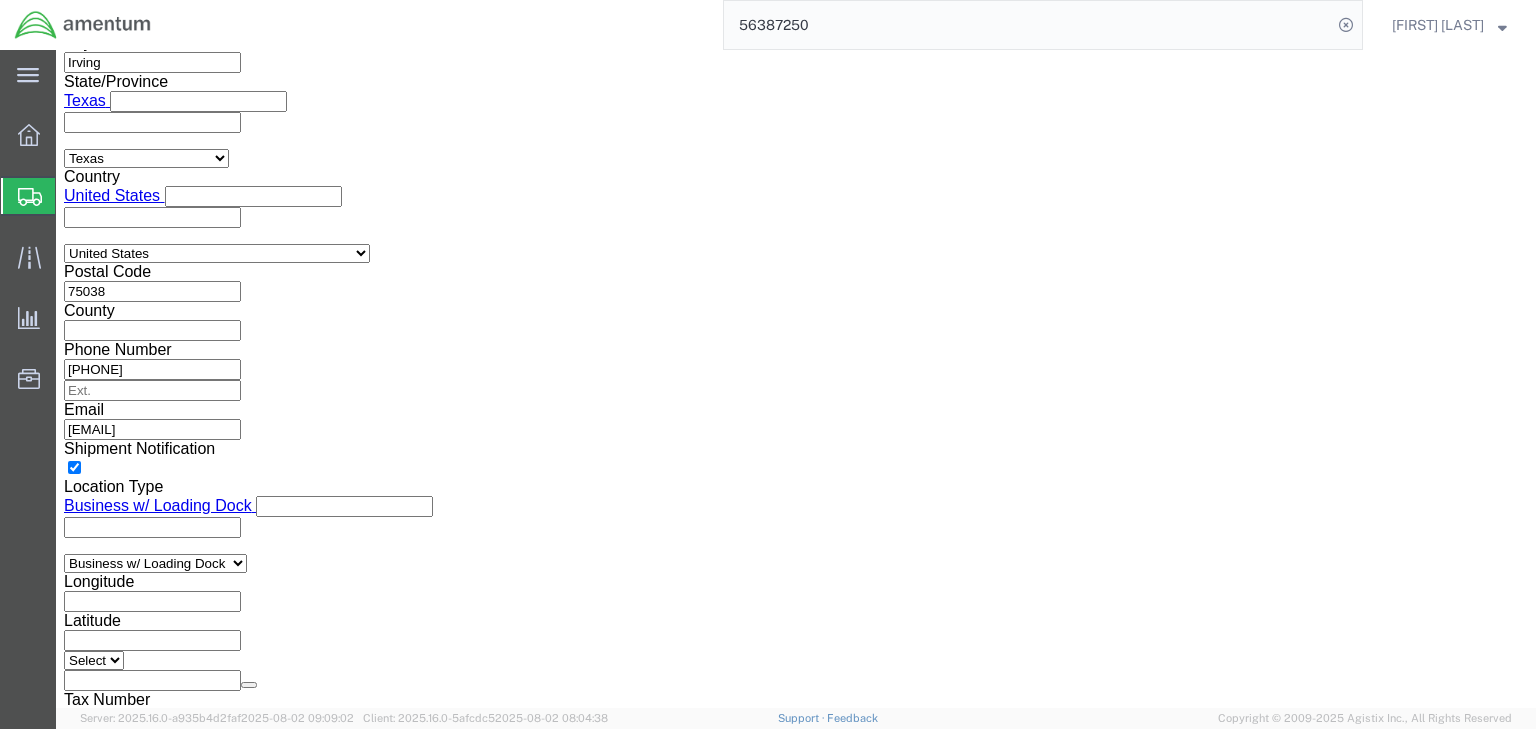 scroll, scrollTop: 1586, scrollLeft: 0, axis: vertical 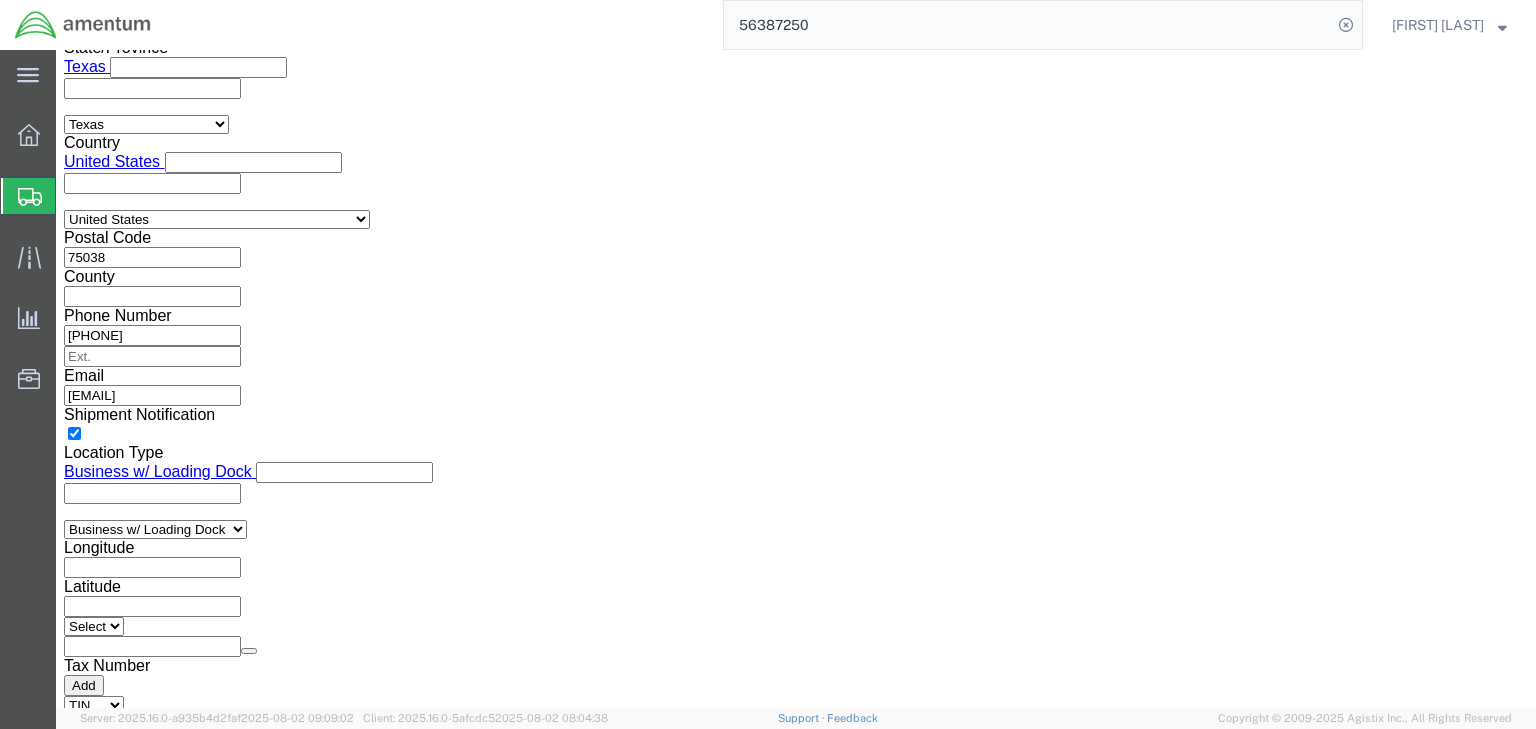 click on "Package Information" 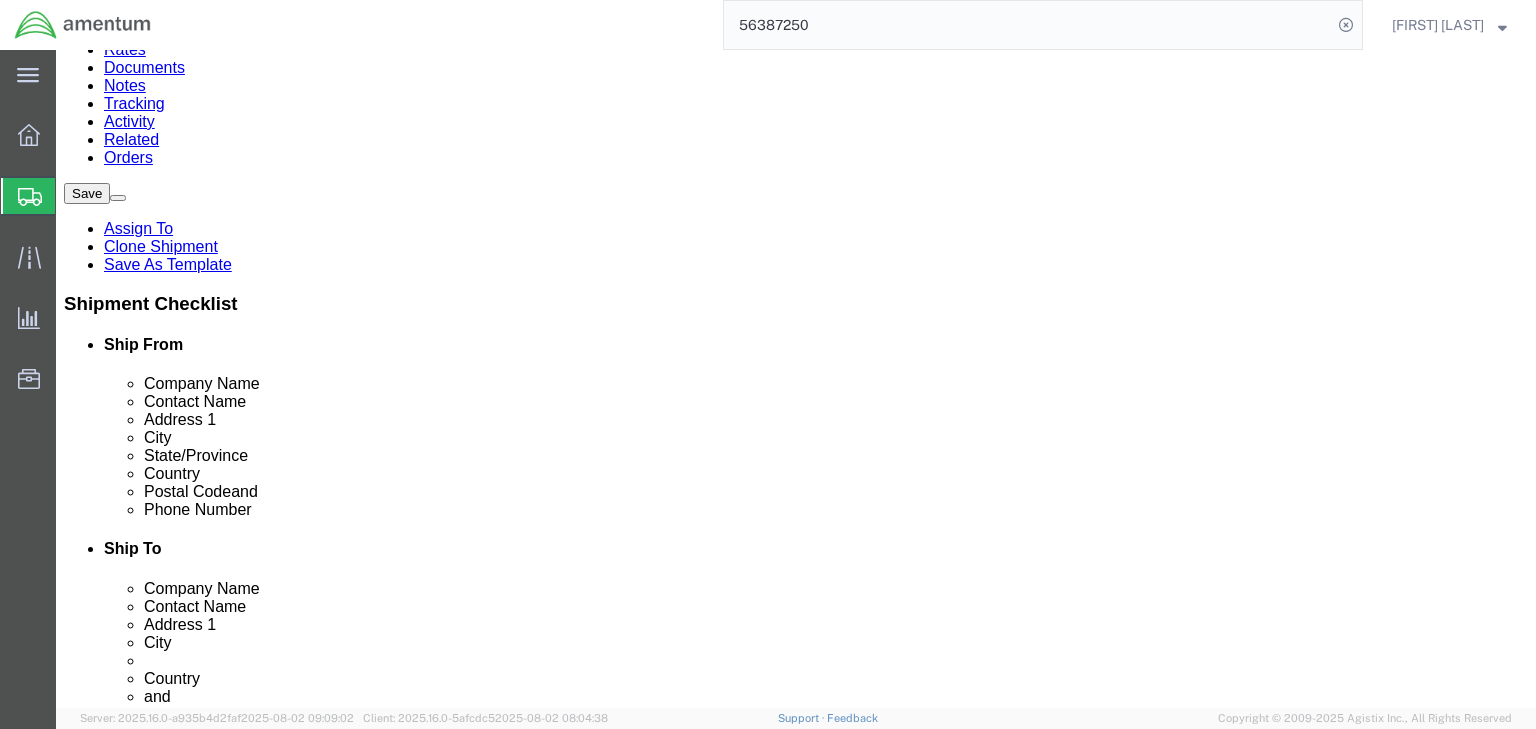click 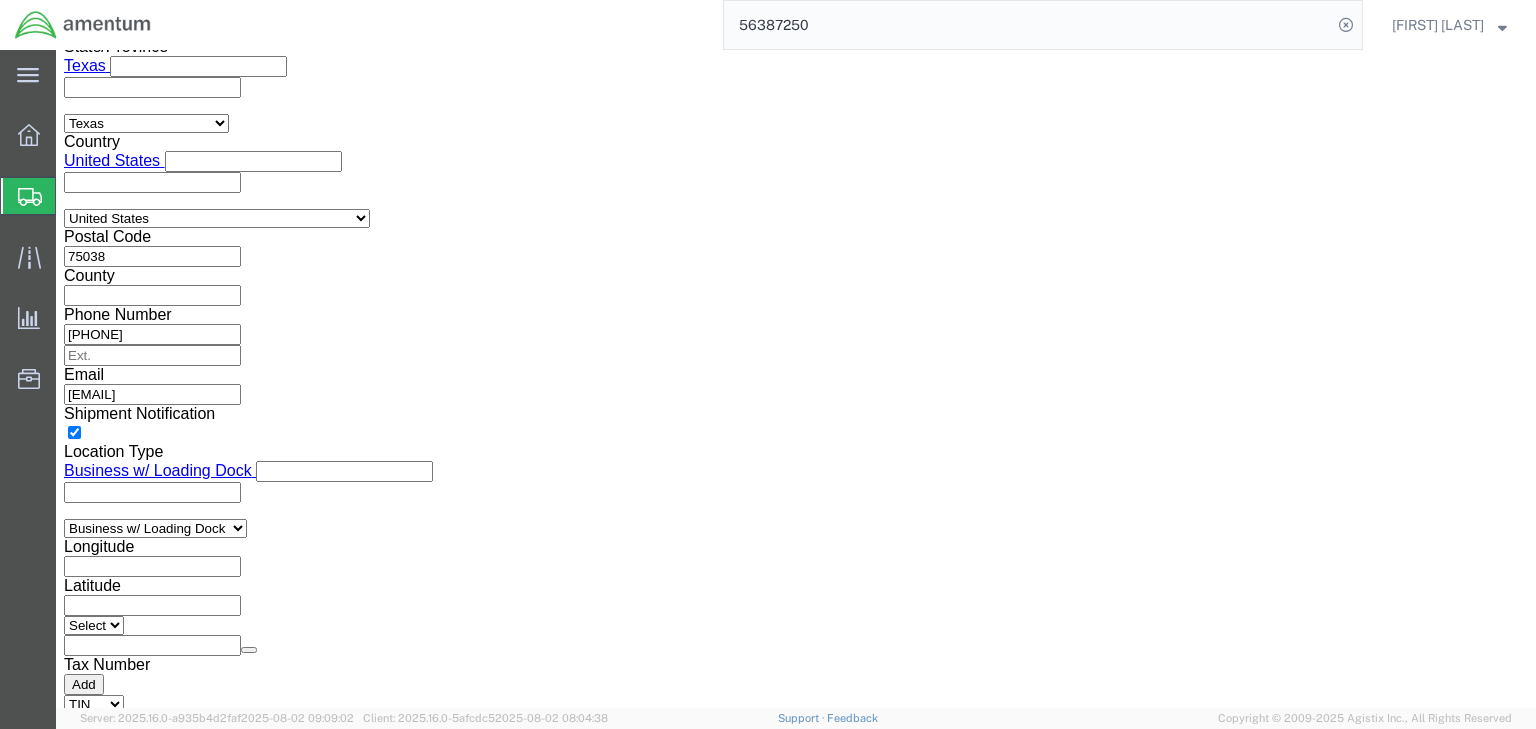 scroll, scrollTop: 1586, scrollLeft: 0, axis: vertical 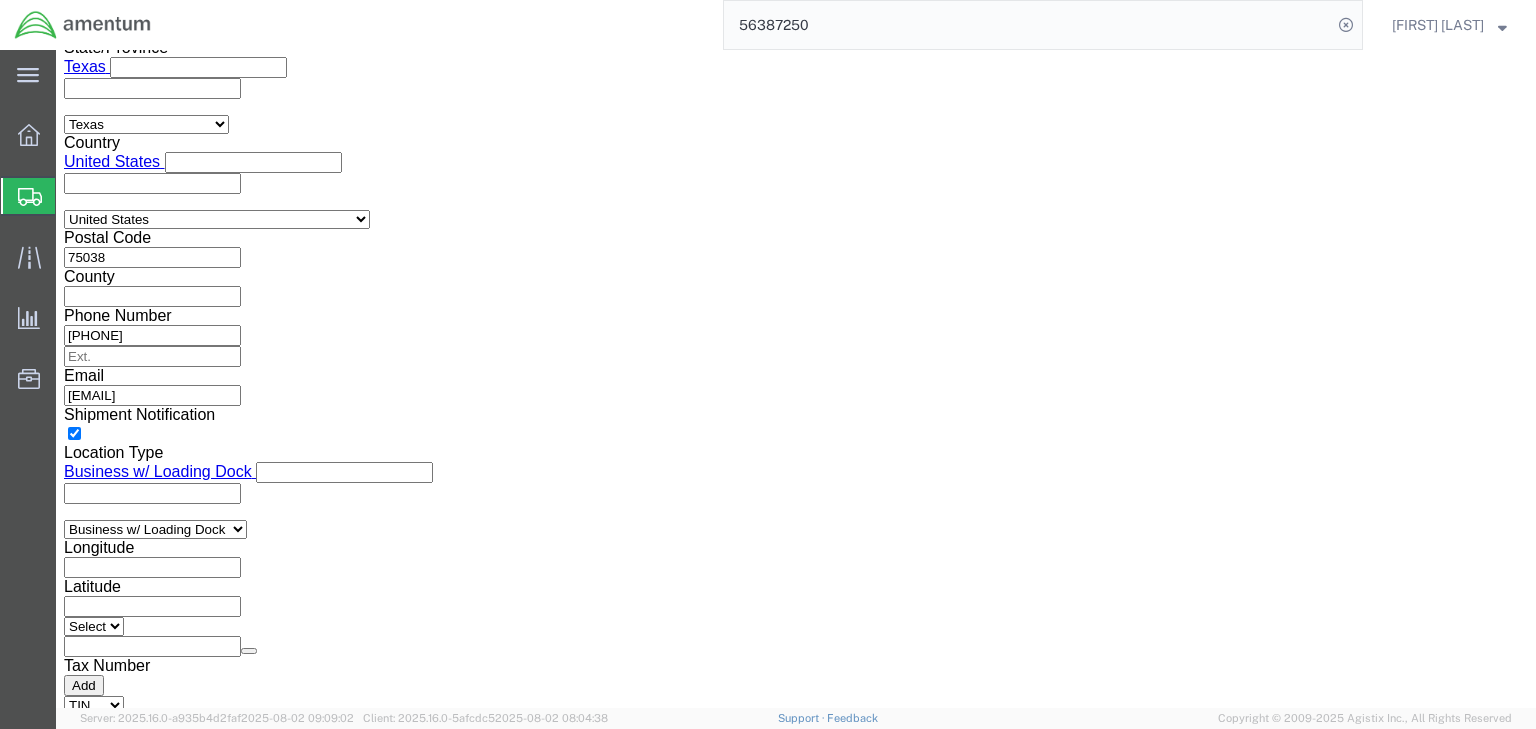 click on "Select AES-Direct EEI Carrier File EEI EEI Exempt" 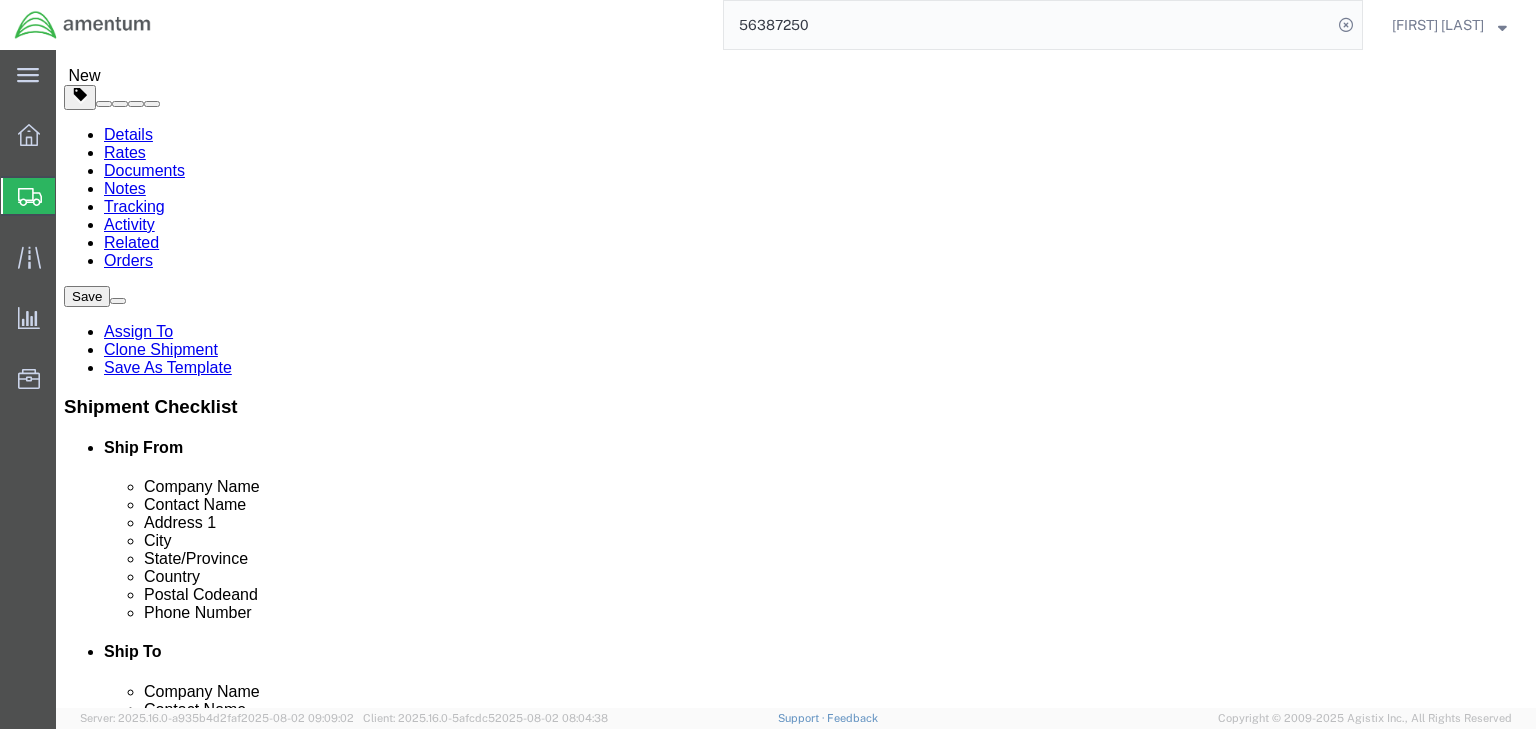 scroll, scrollTop: 0, scrollLeft: 0, axis: both 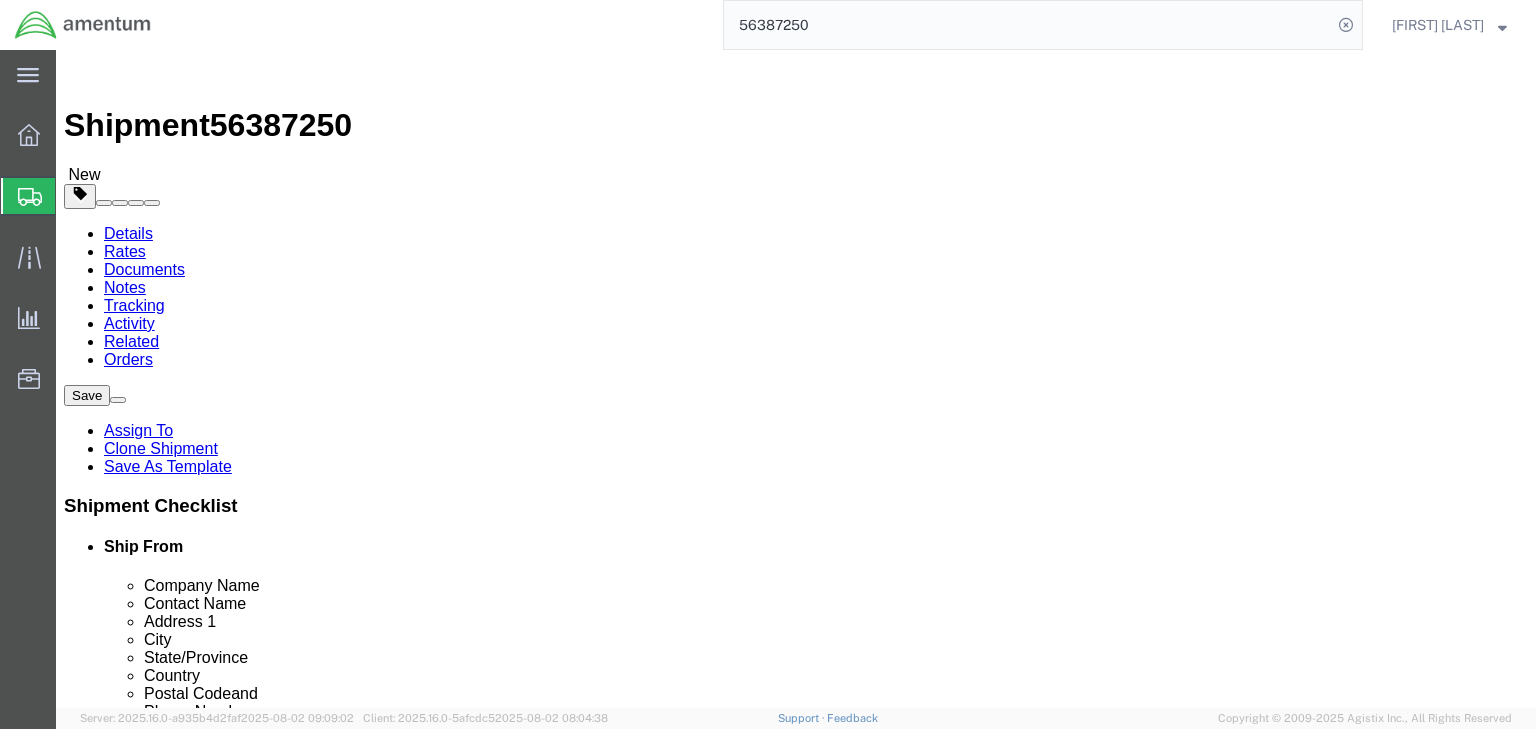 click 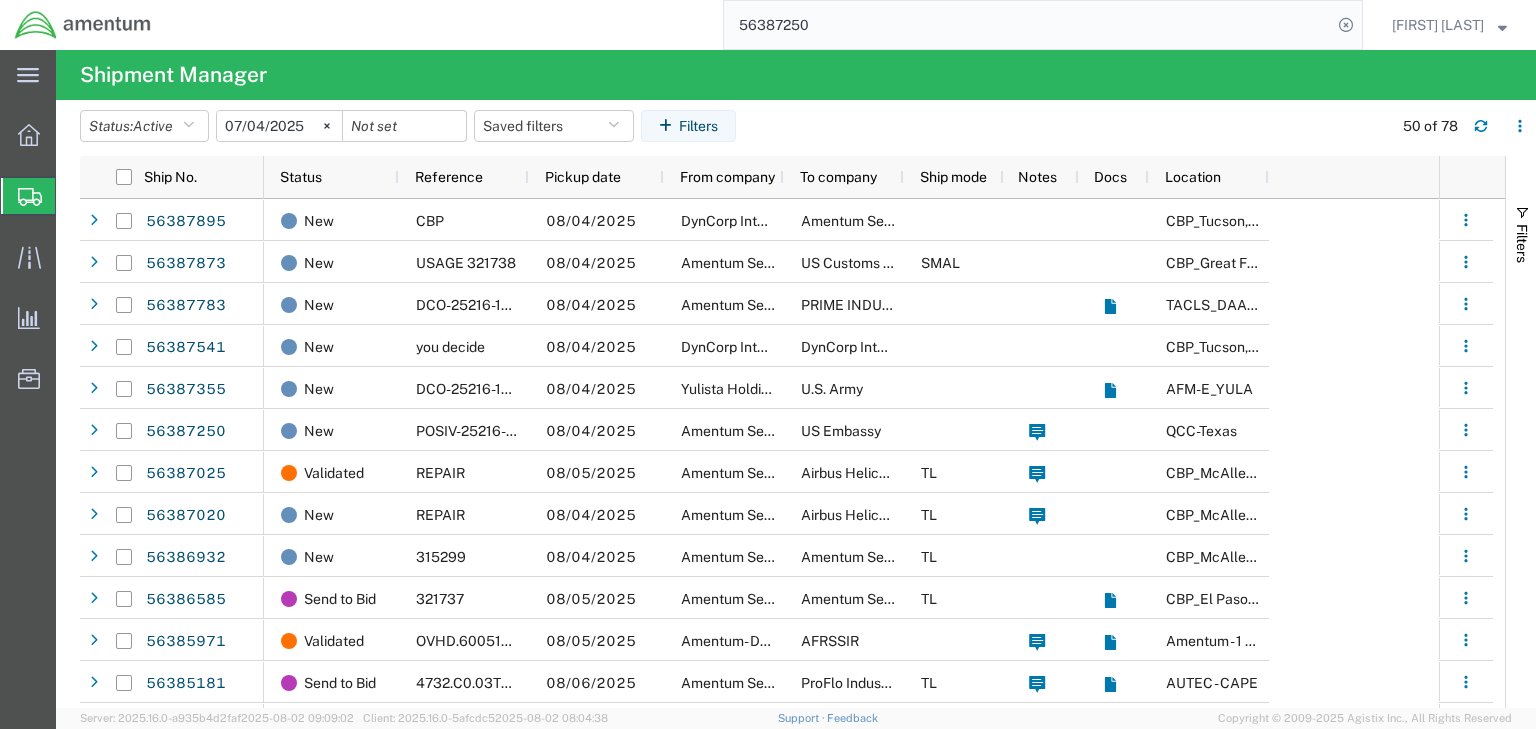 click on "56387250" 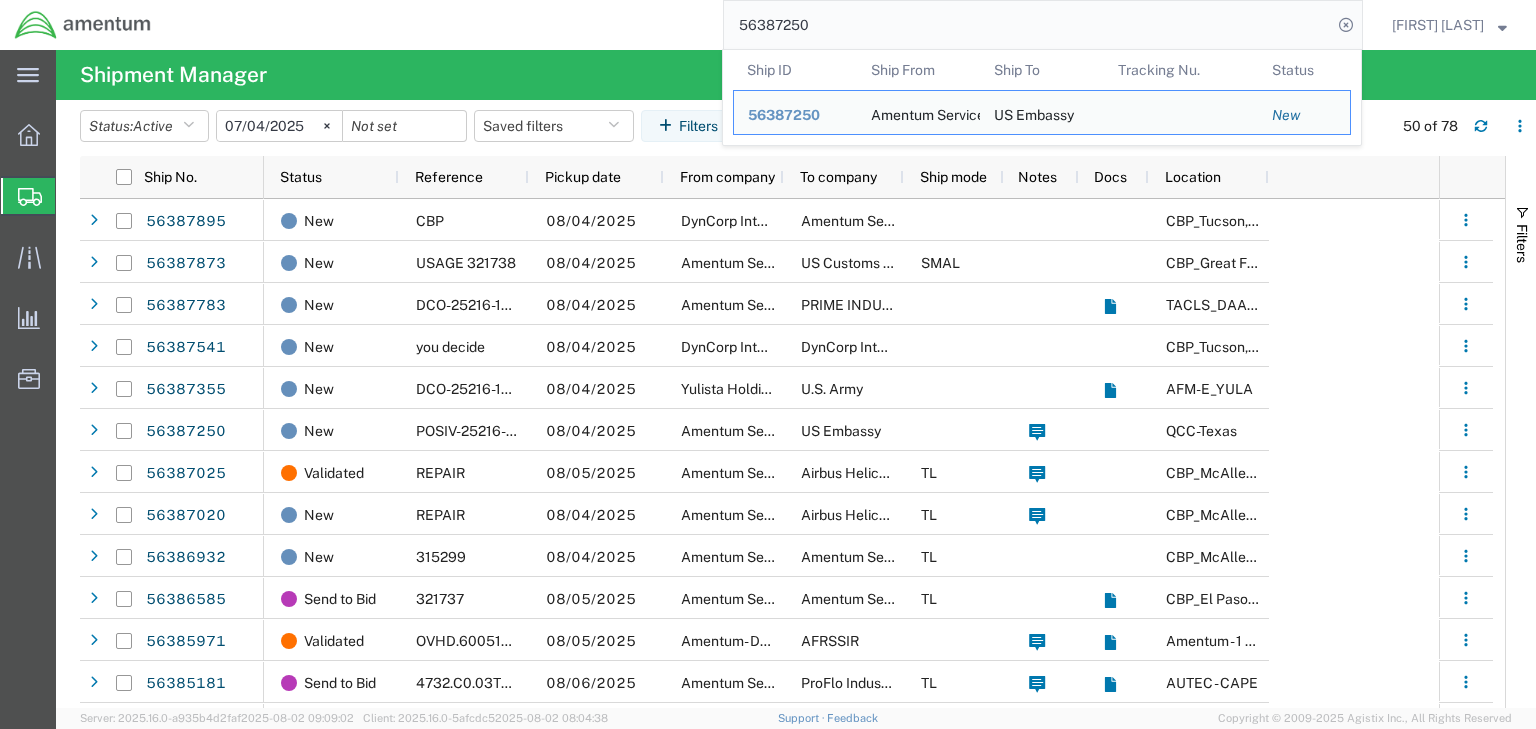 paste on "873" 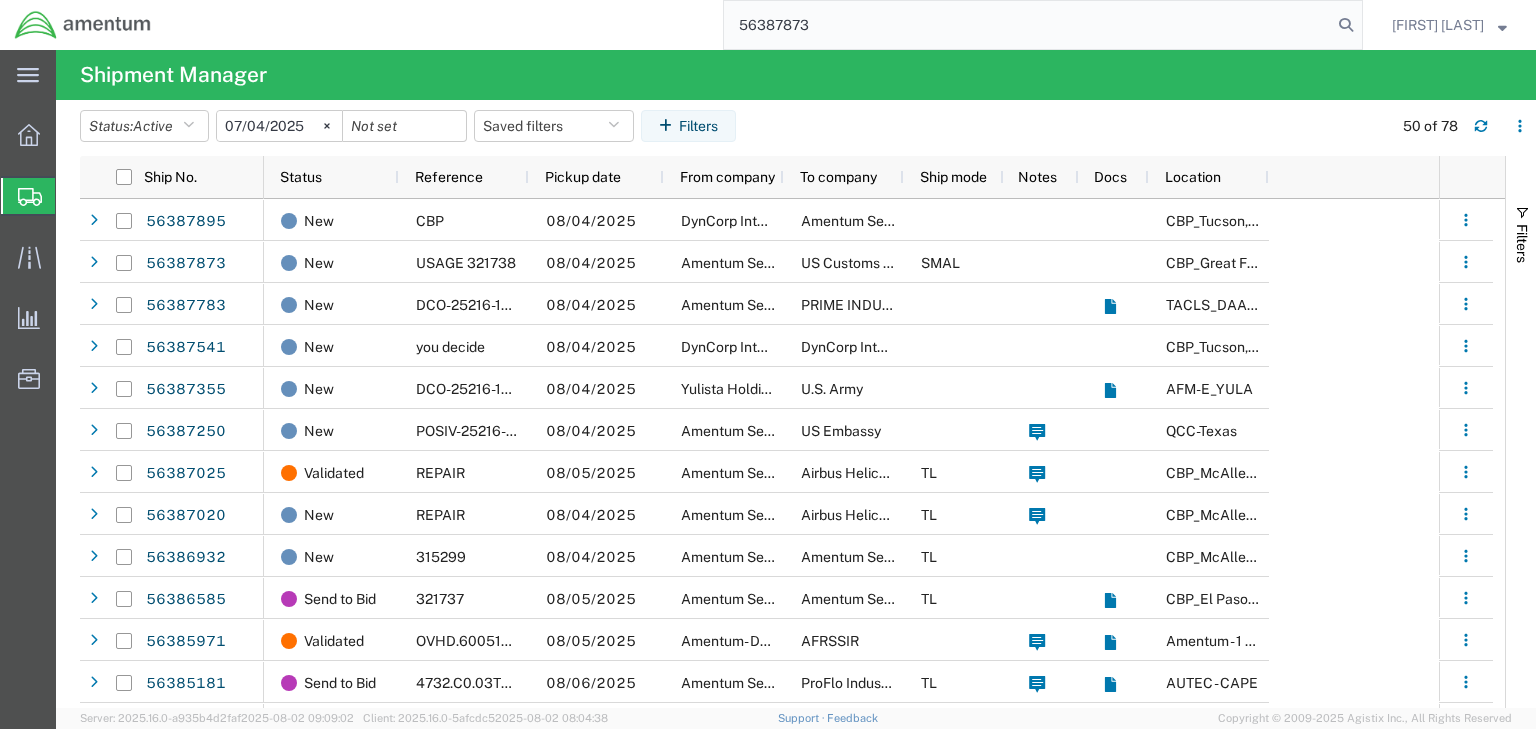 type on "56387873" 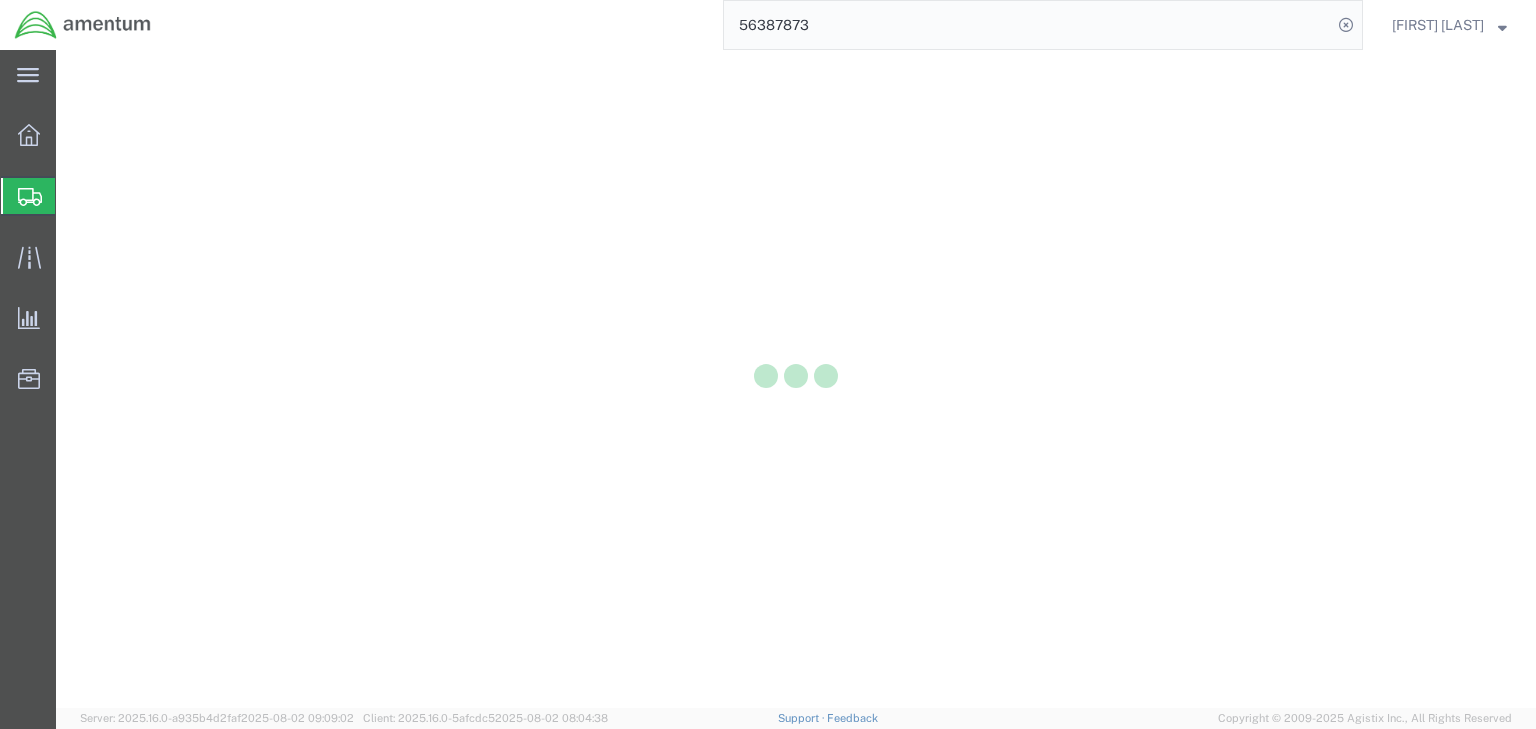 scroll, scrollTop: 0, scrollLeft: 0, axis: both 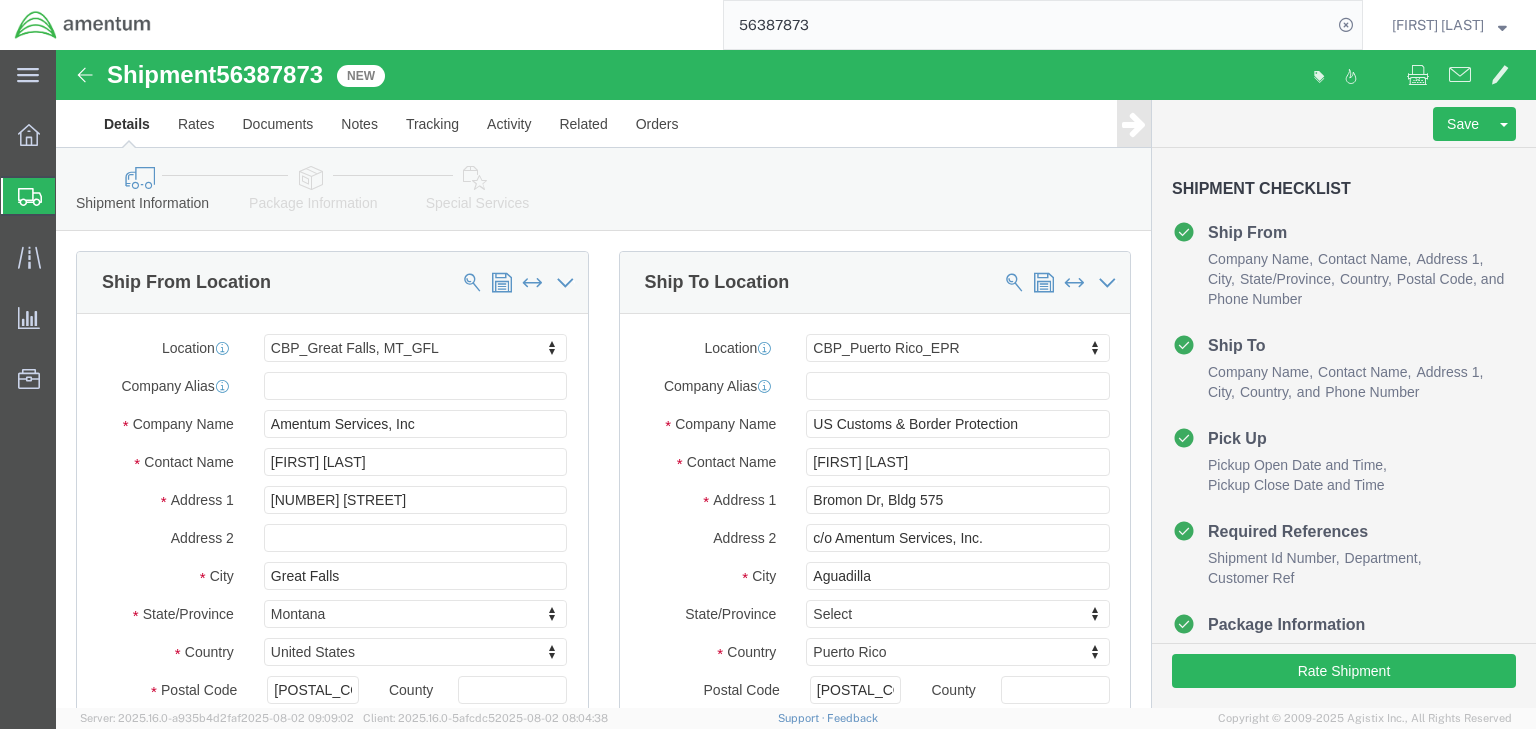 select on "49920" 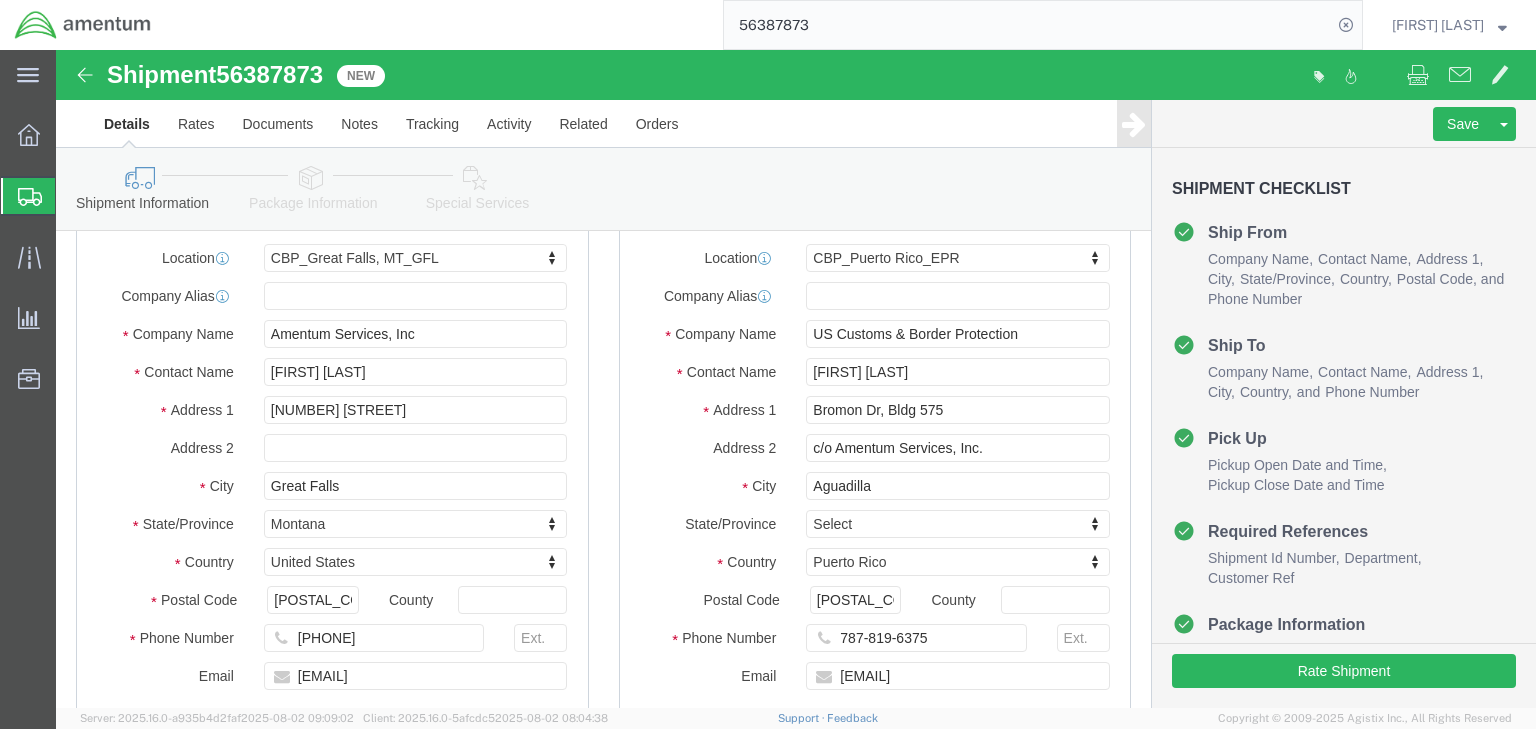 scroll, scrollTop: 0, scrollLeft: 0, axis: both 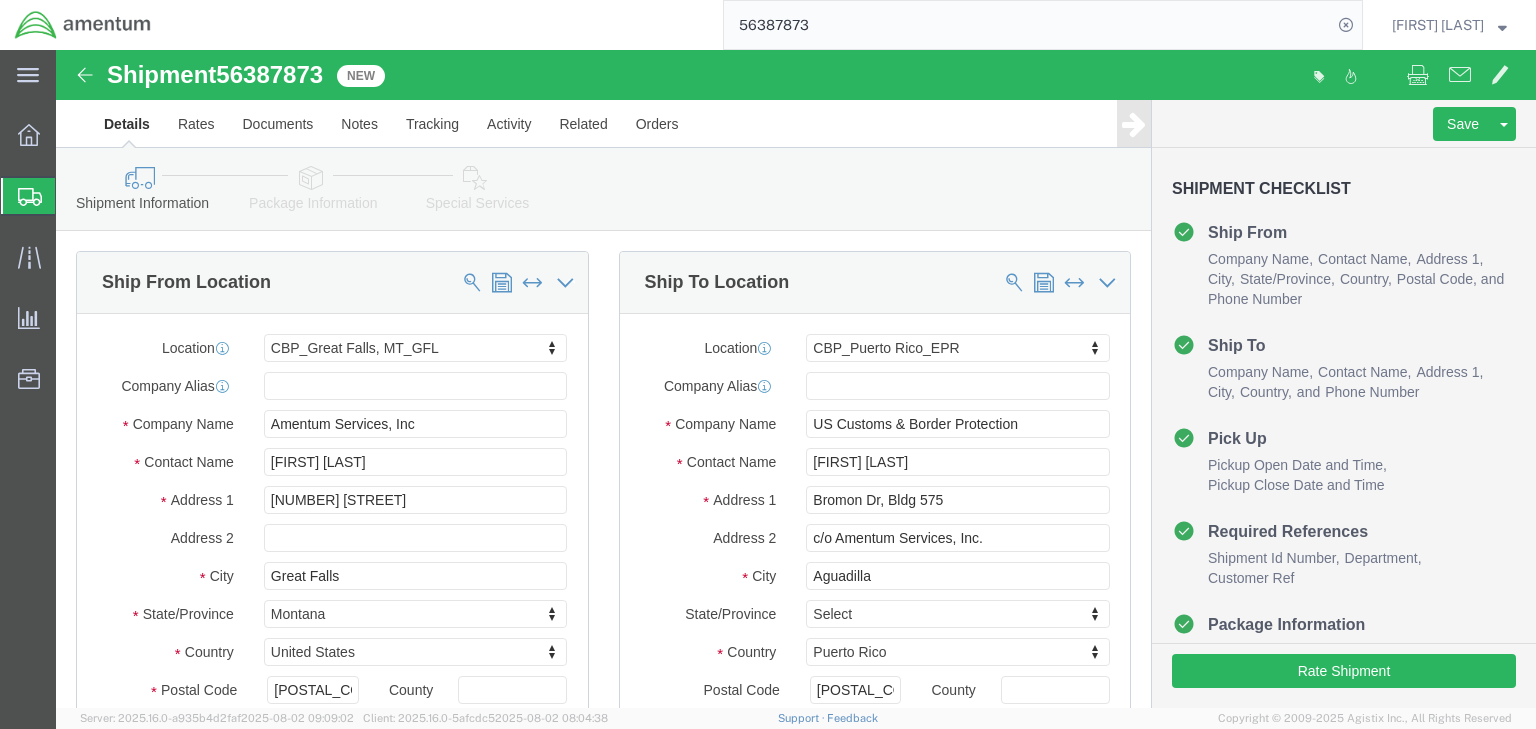 drag, startPoint x: 264, startPoint y: 132, endPoint x: 274, endPoint y: 166, distance: 35.44009 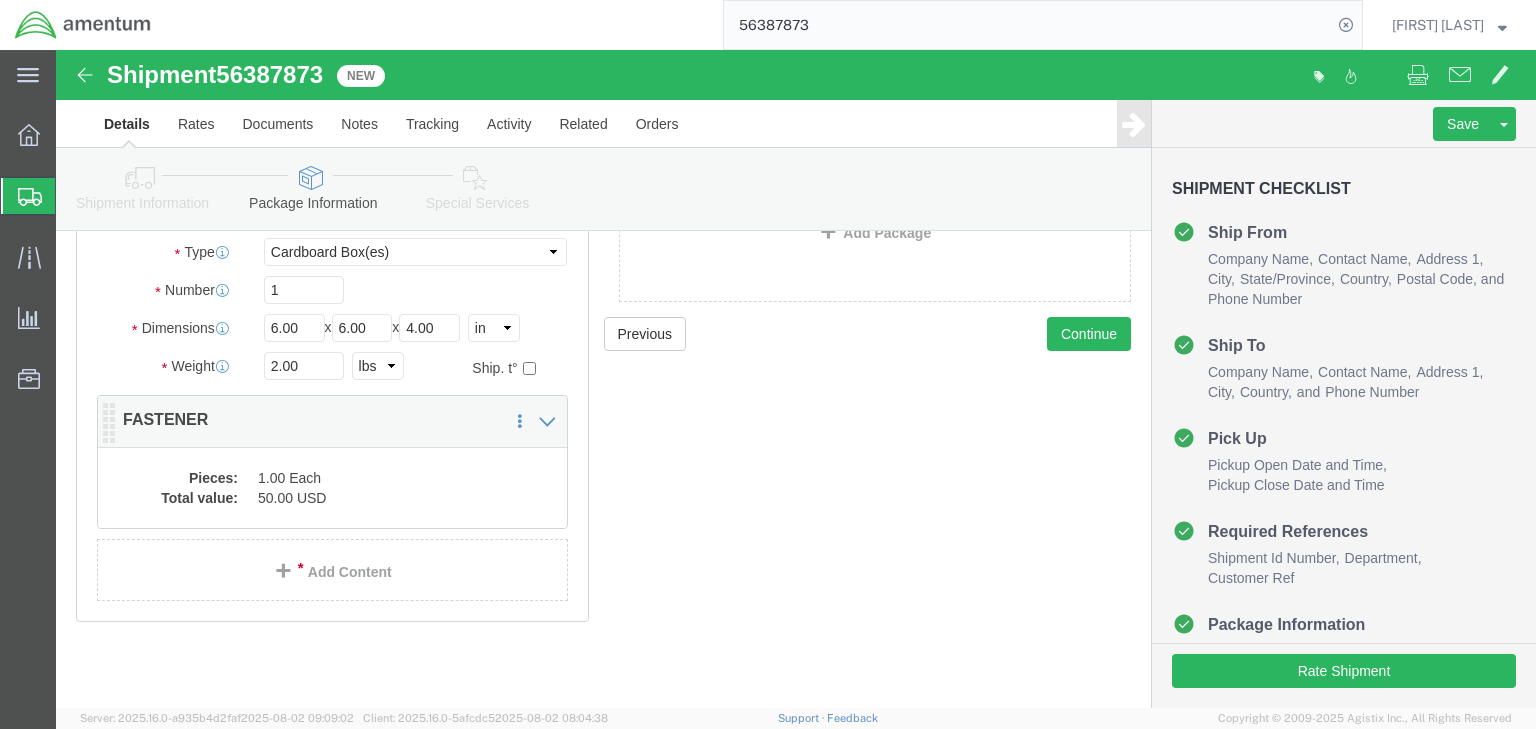 scroll, scrollTop: 181, scrollLeft: 0, axis: vertical 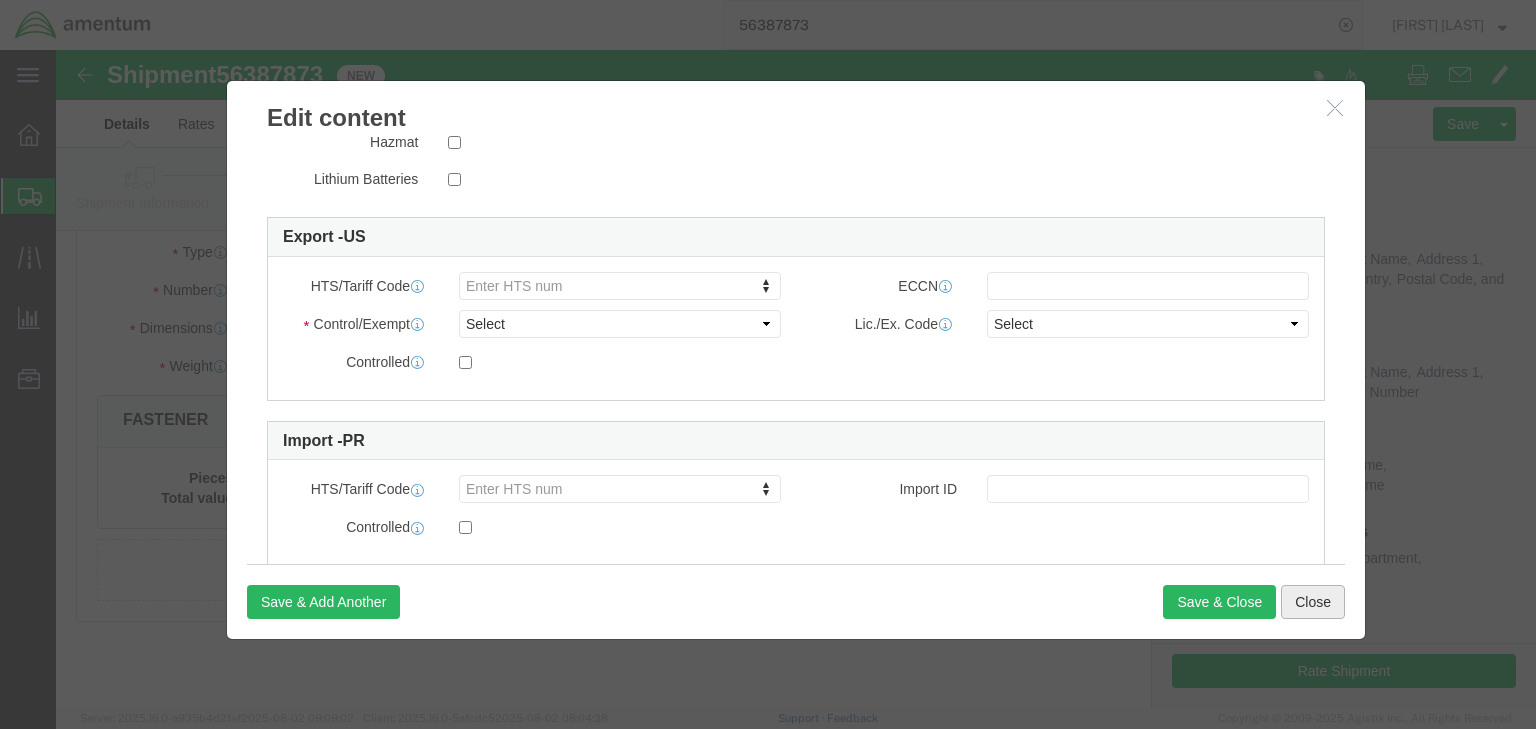 click on "Close" 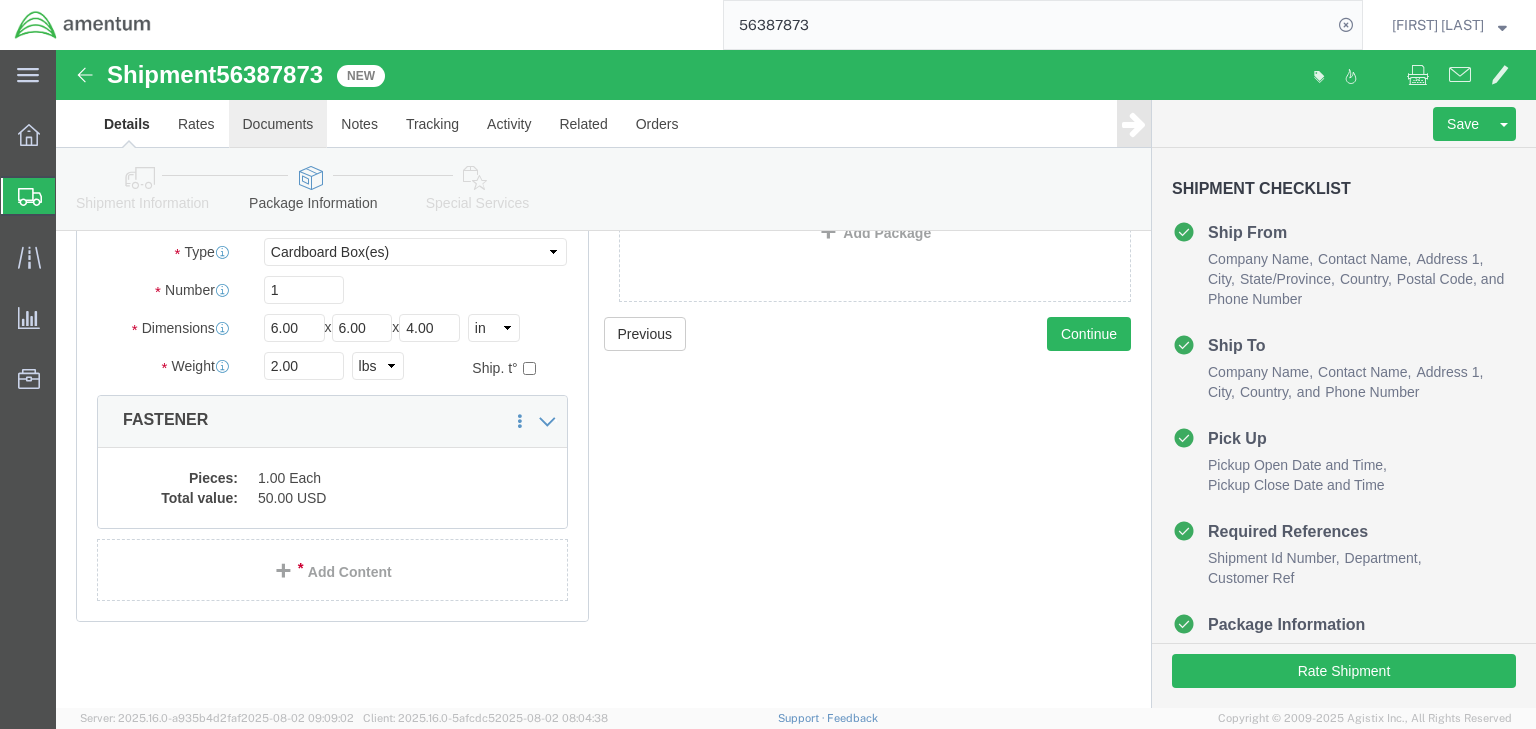click on "Documents" 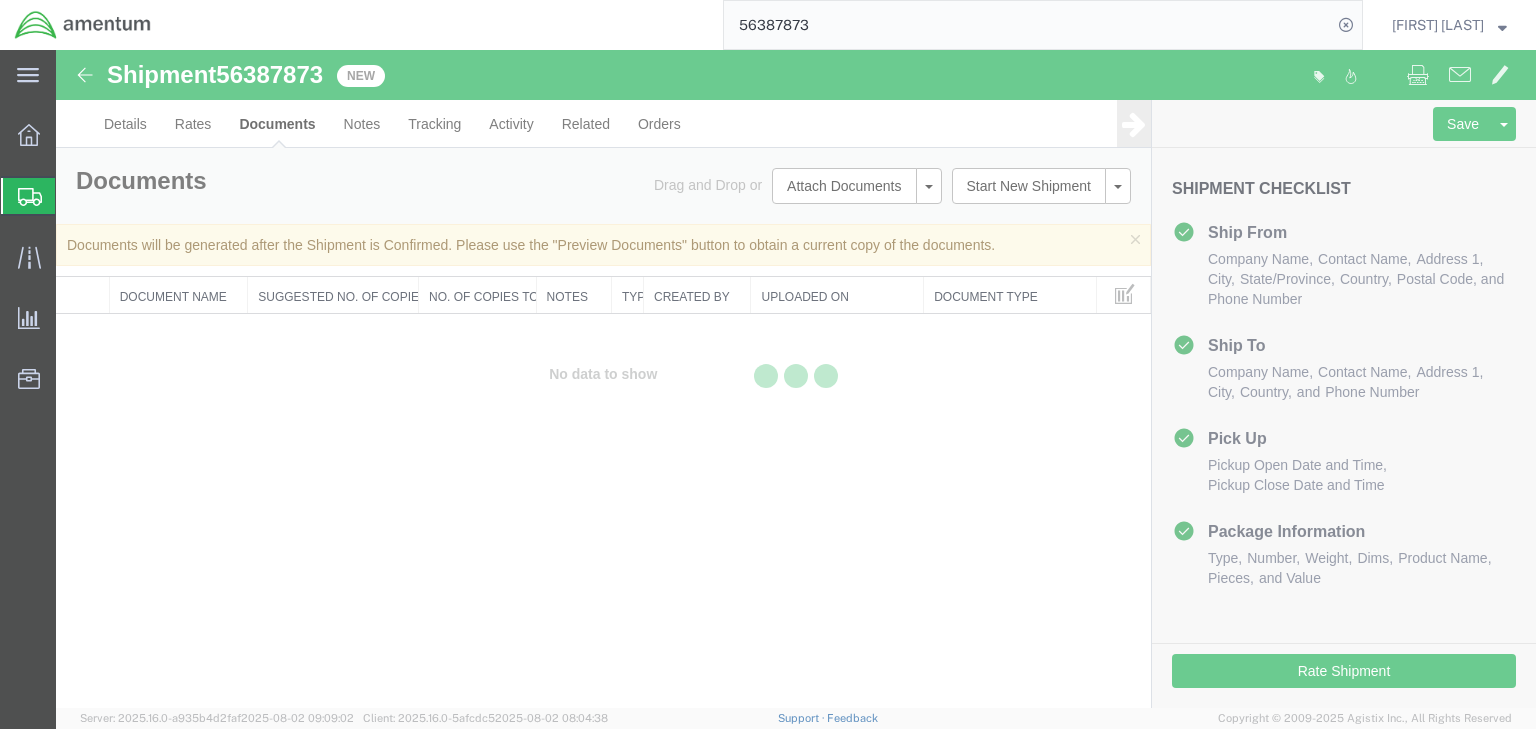 scroll, scrollTop: 0, scrollLeft: 0, axis: both 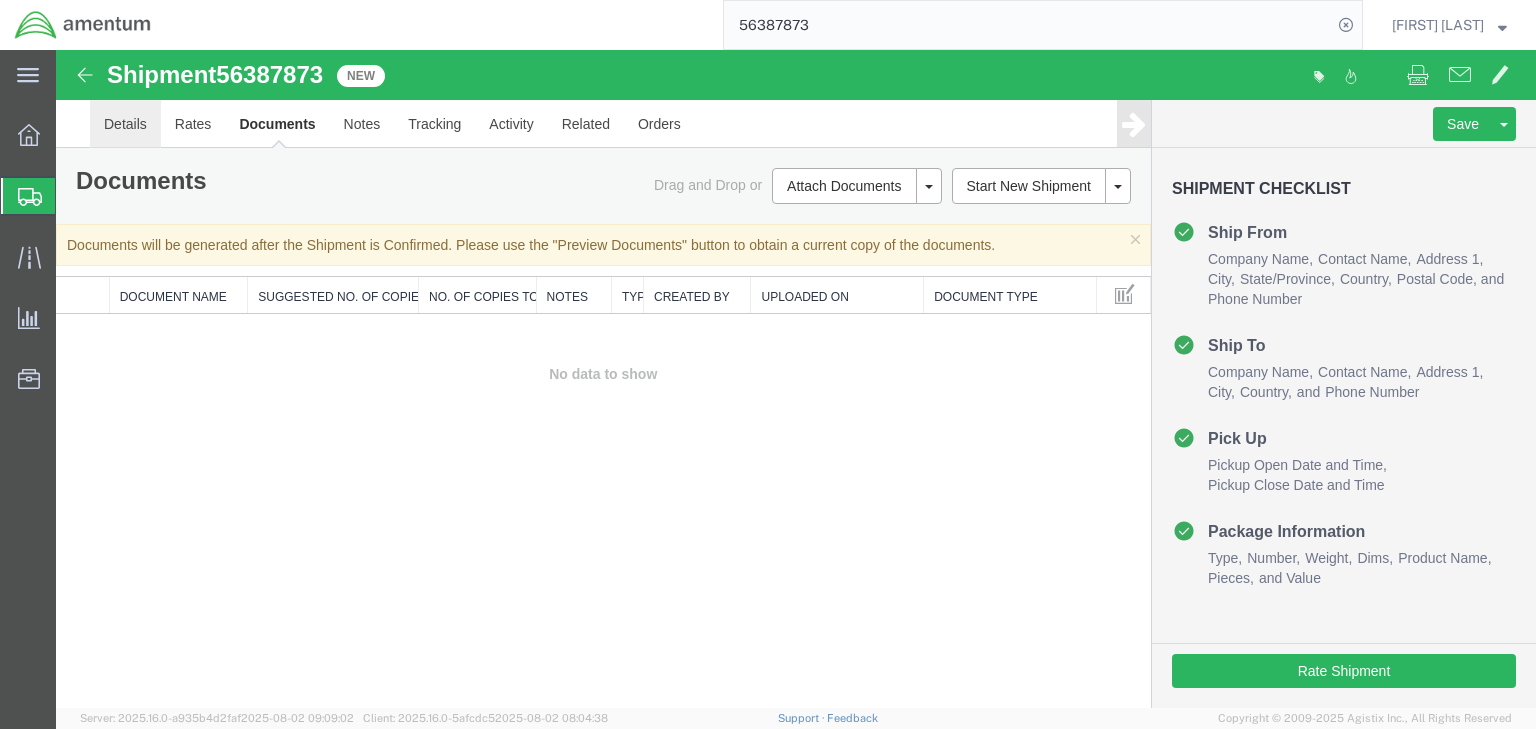 click on "Details" at bounding box center [125, 124] 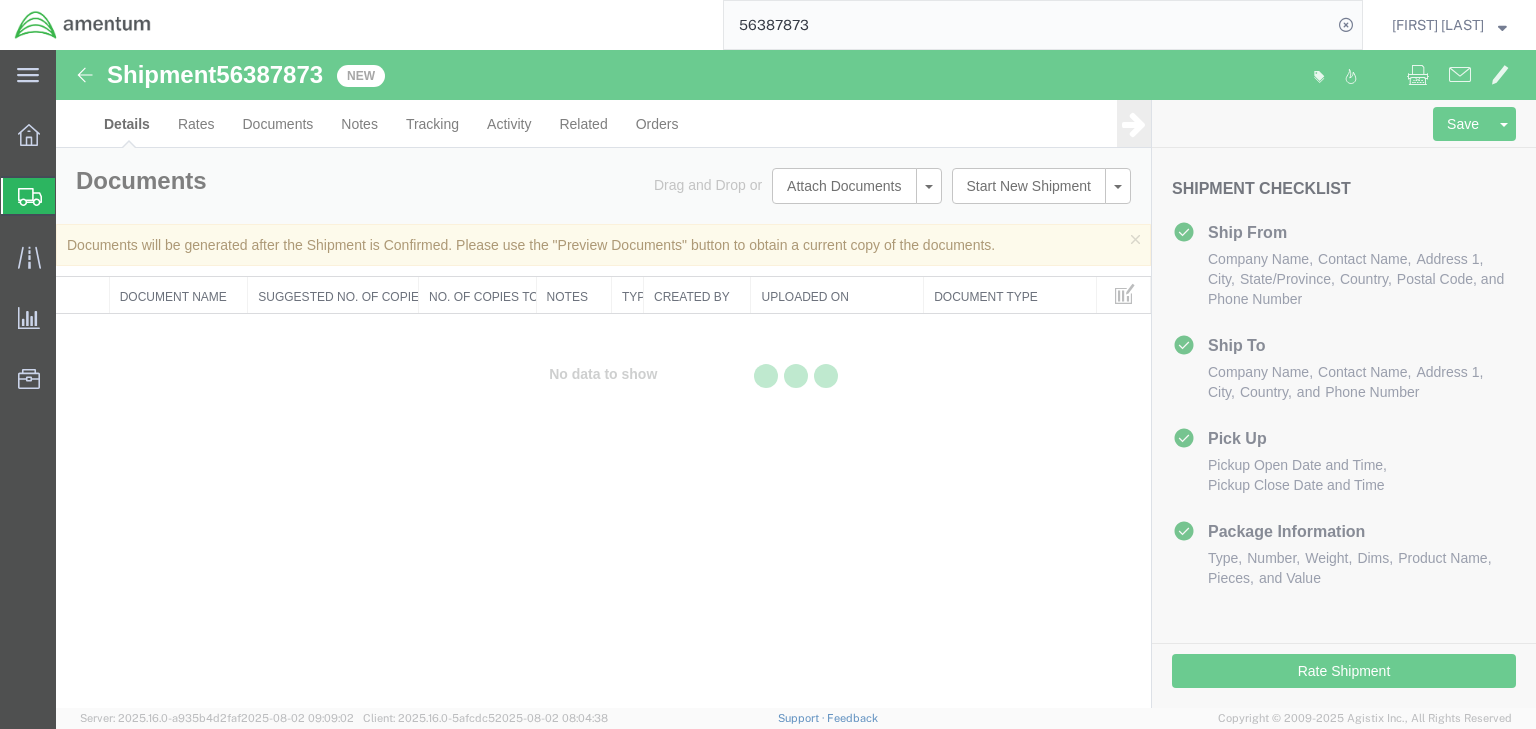 select on "49920" 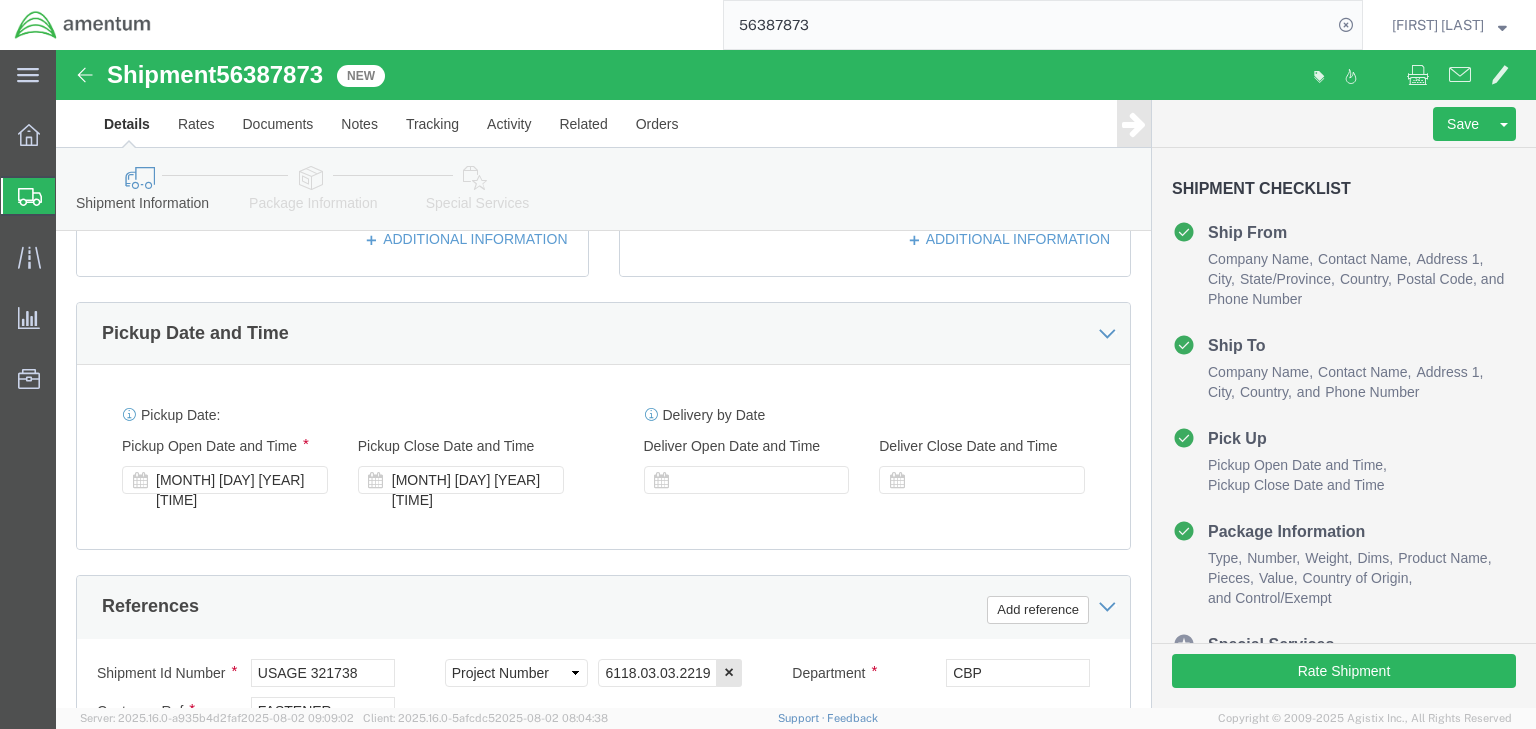 scroll, scrollTop: 960, scrollLeft: 0, axis: vertical 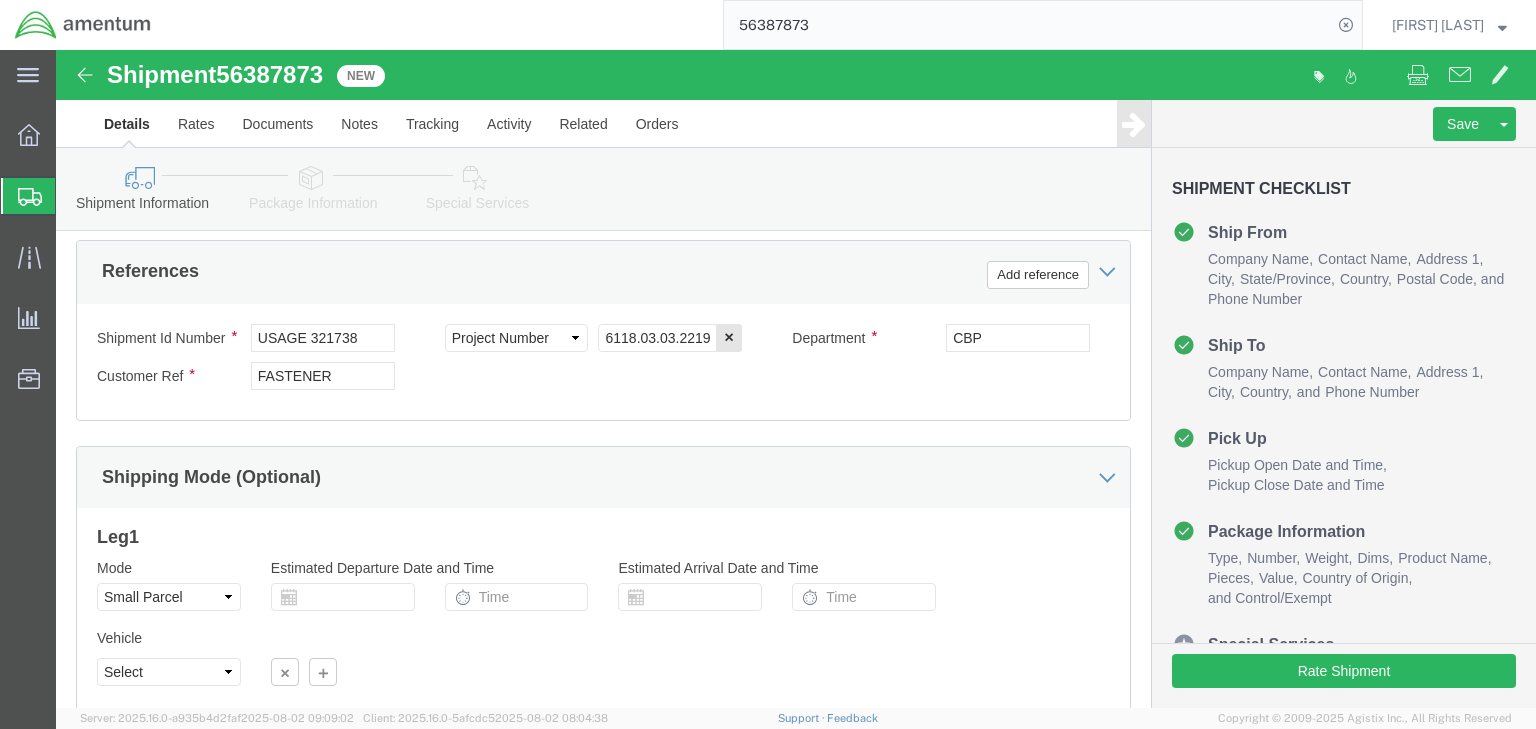click on "Package Information" 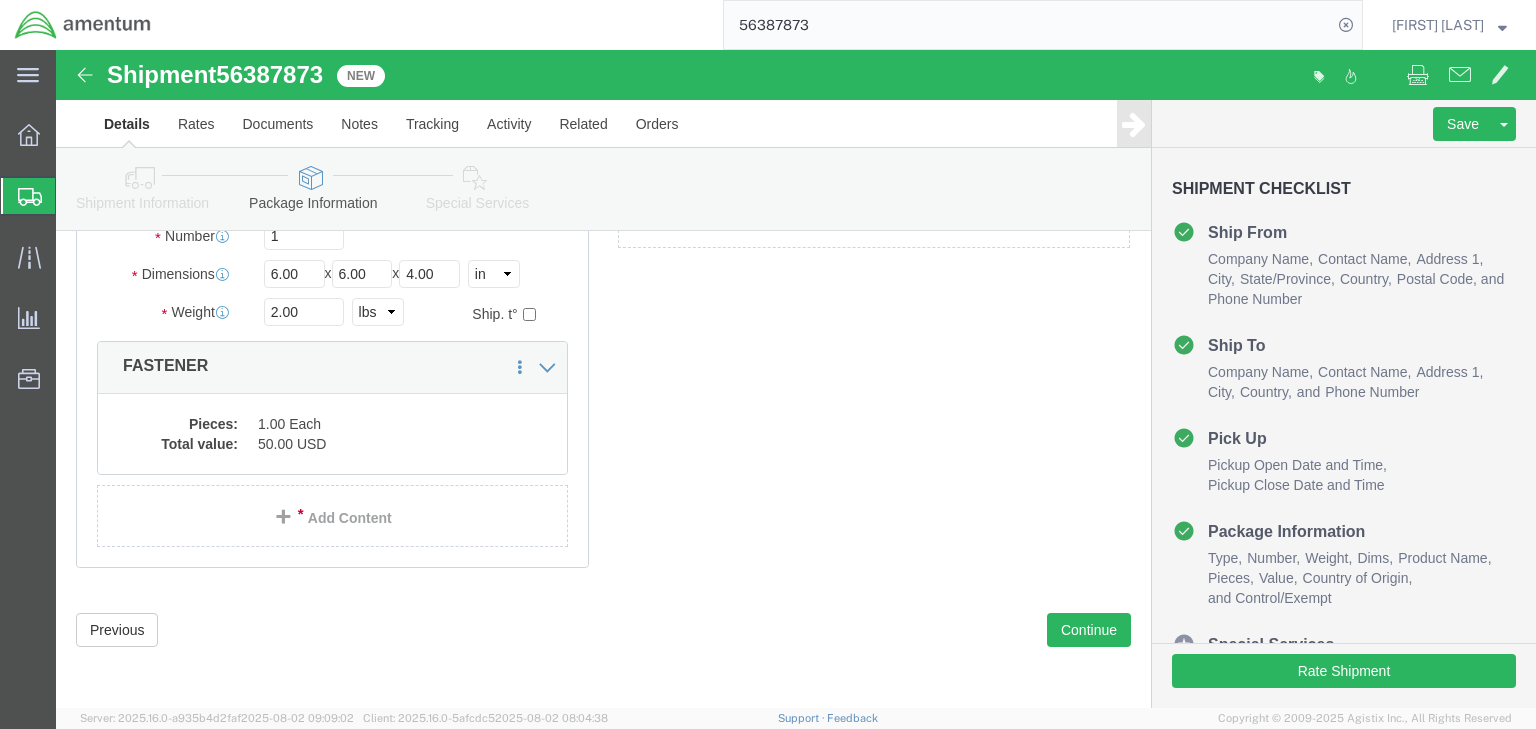 scroll, scrollTop: 120, scrollLeft: 0, axis: vertical 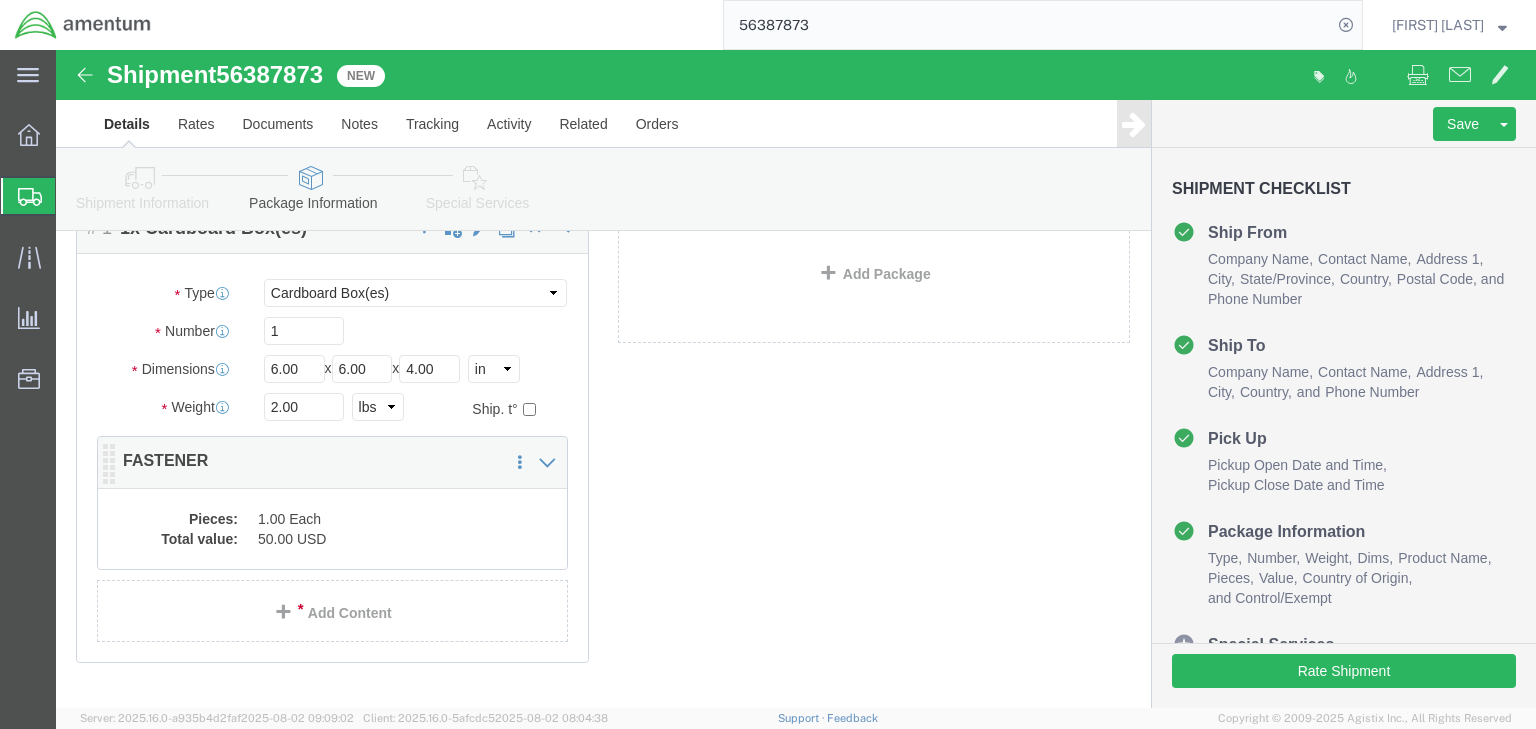 click on "Package Content
# 1 1
x
Cardboard Box(es)
Package  Type
Select Bale(s) Basket(s) Bolt(s) Bottle(s) Buckets Bulk Bundle(s) Can(s) Cardboard Box(es) Carton(s) Case(s) Cask(s) Crate(s) Crating Bid Required Cylinder(s) Drum(s) (Metal) Drum(s) (Plastic) Envelope Large Box Loose Agricultrural Product Medium Box Naked Cargo (UnPackaged) PAK Pail(s) Pallet(s) Oversized (Not Stackable) Pallet(s) Oversized (Stackable) Pallet(s) Standard (Not Stackable) Pallet(s) Standard (Stackable) Rack Roll(s) Skid(s) Slipsheet Small Box Tube Vendor Packaging Your Packaging
Carton Count
Number
1
Dimensions
Length
6.00
x
Width
6.00
x
Height
4.00    Select cm ft in" 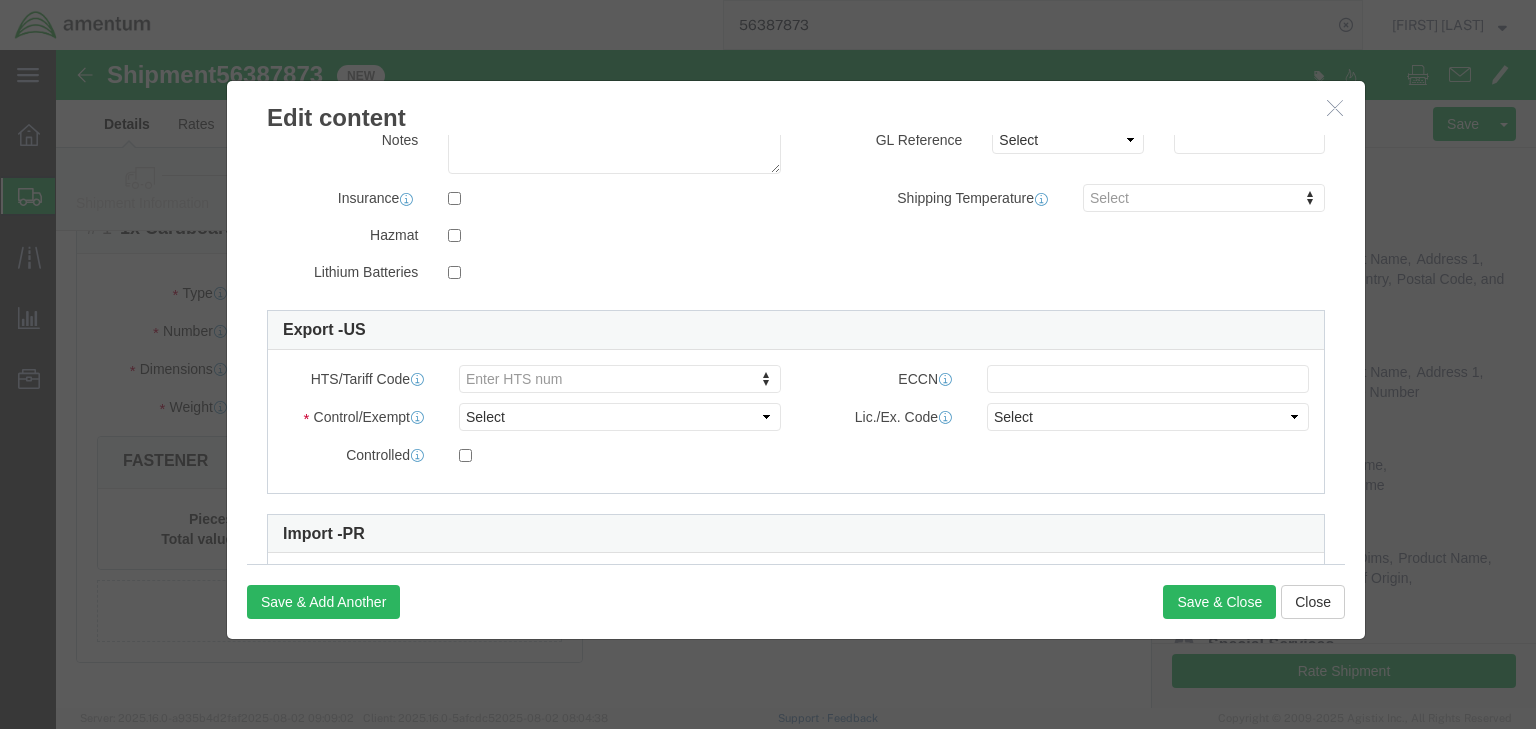 scroll, scrollTop: 400, scrollLeft: 0, axis: vertical 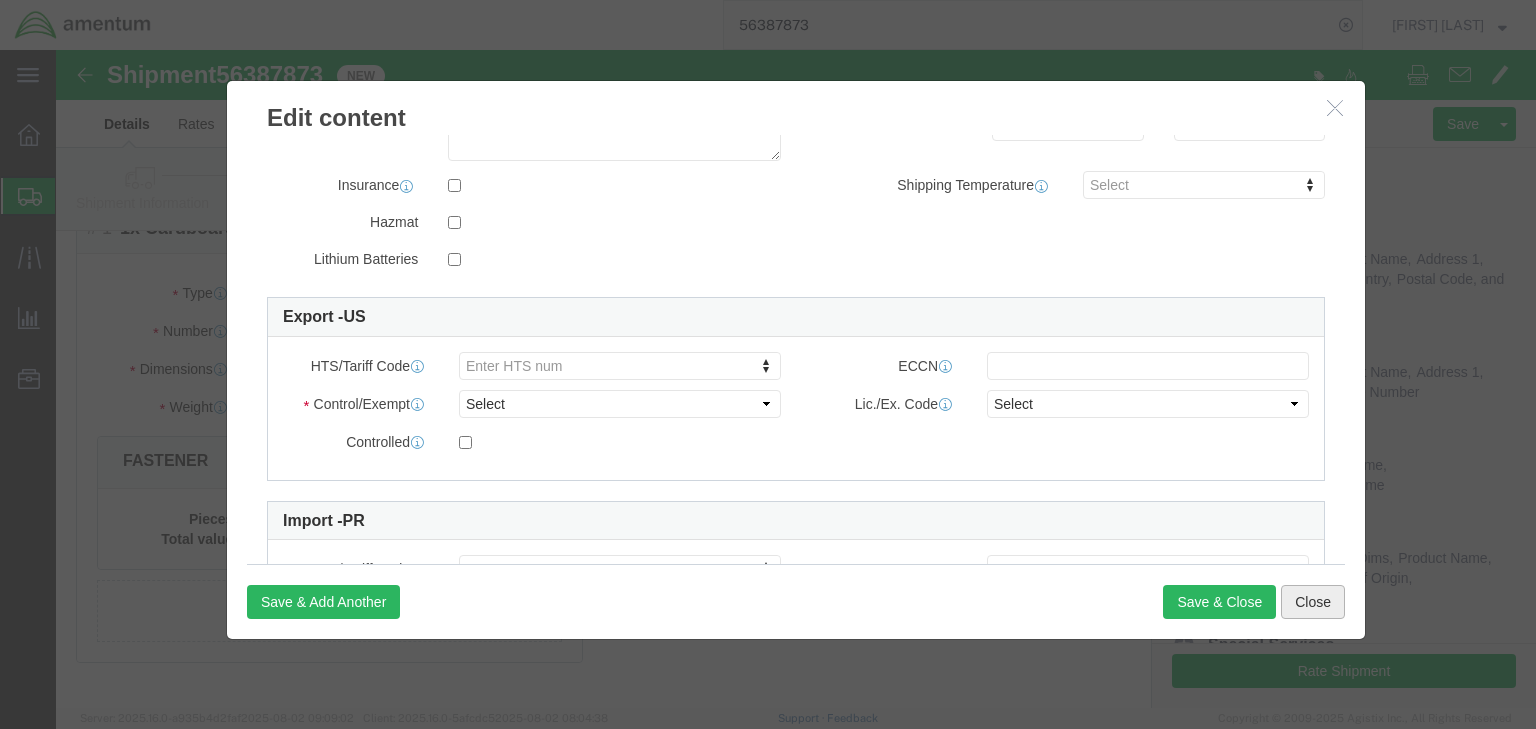 click on "Close" 